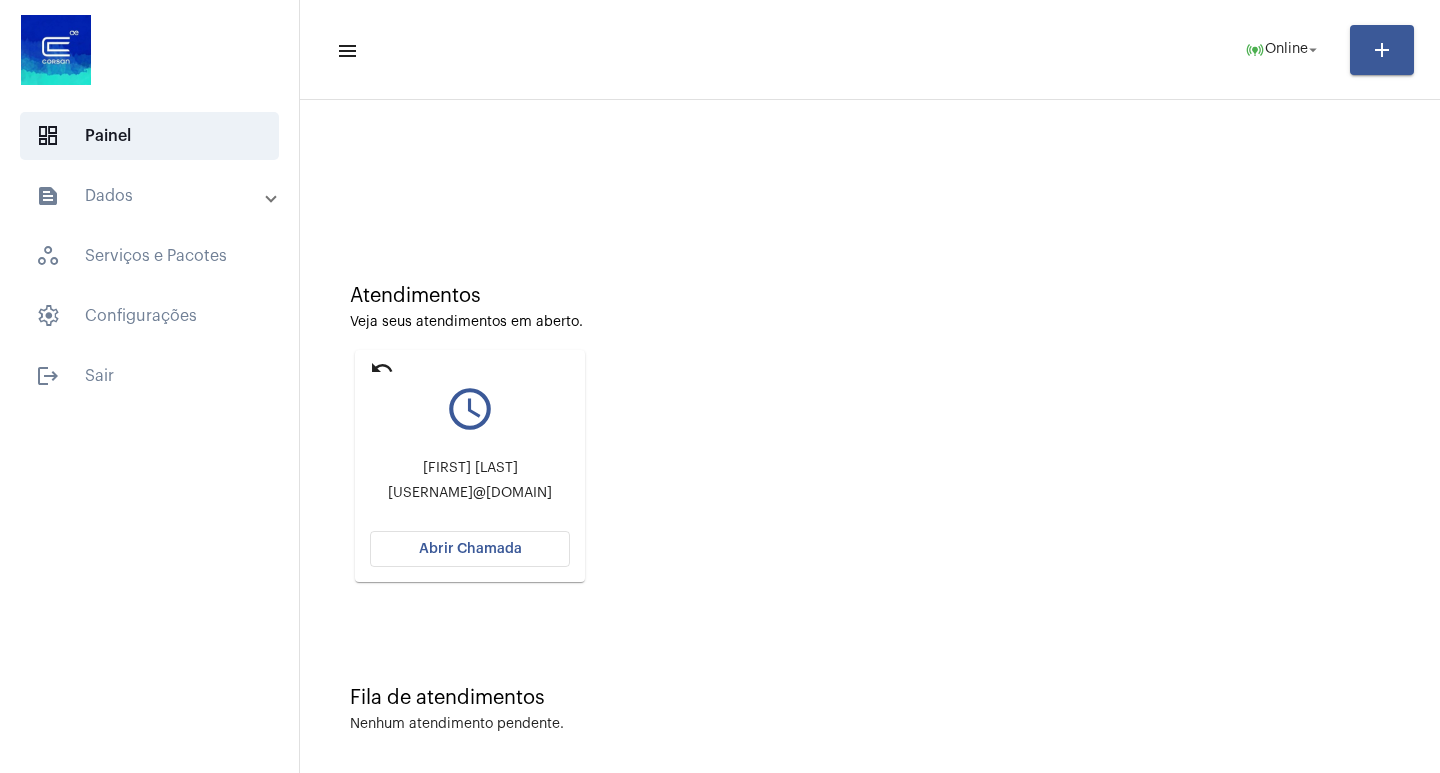 scroll, scrollTop: 0, scrollLeft: 0, axis: both 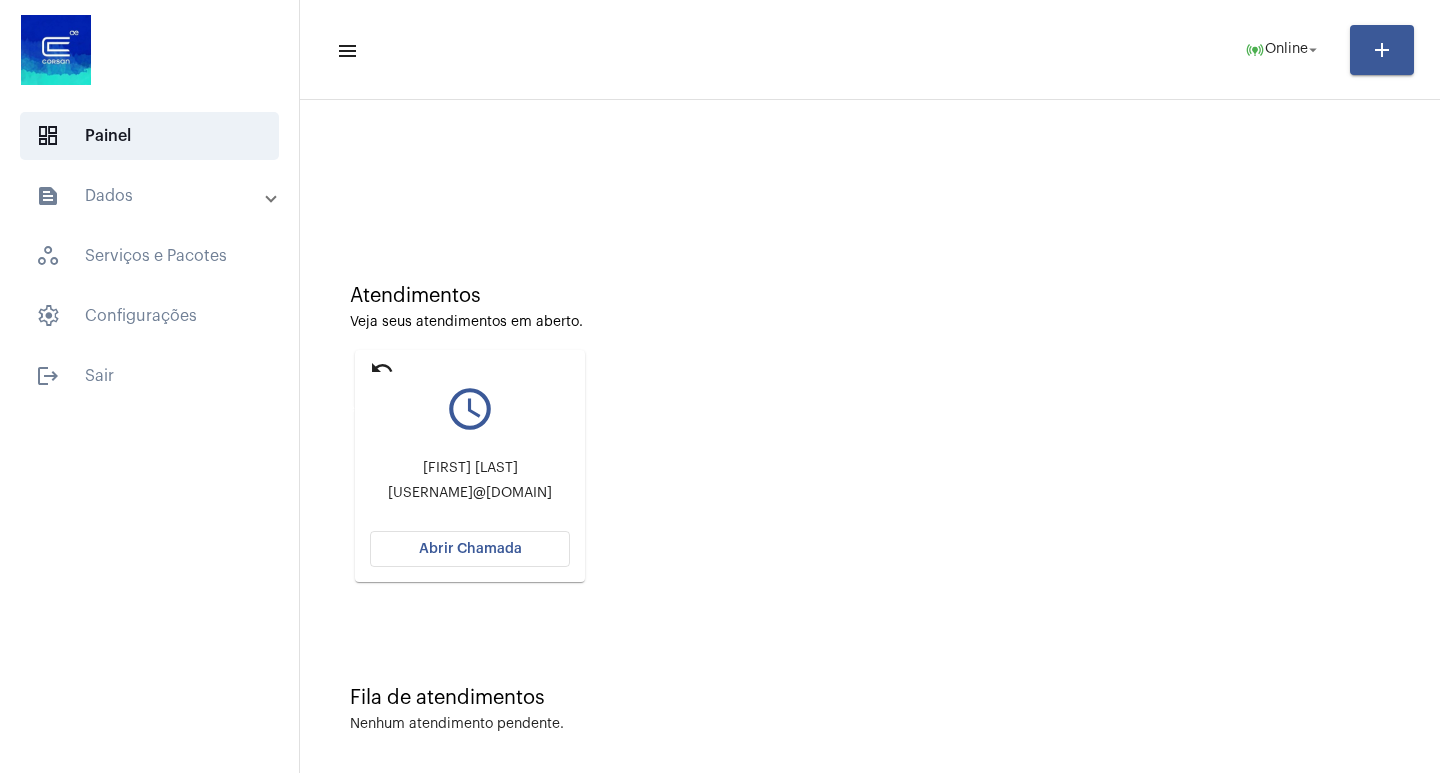 click on "undo" 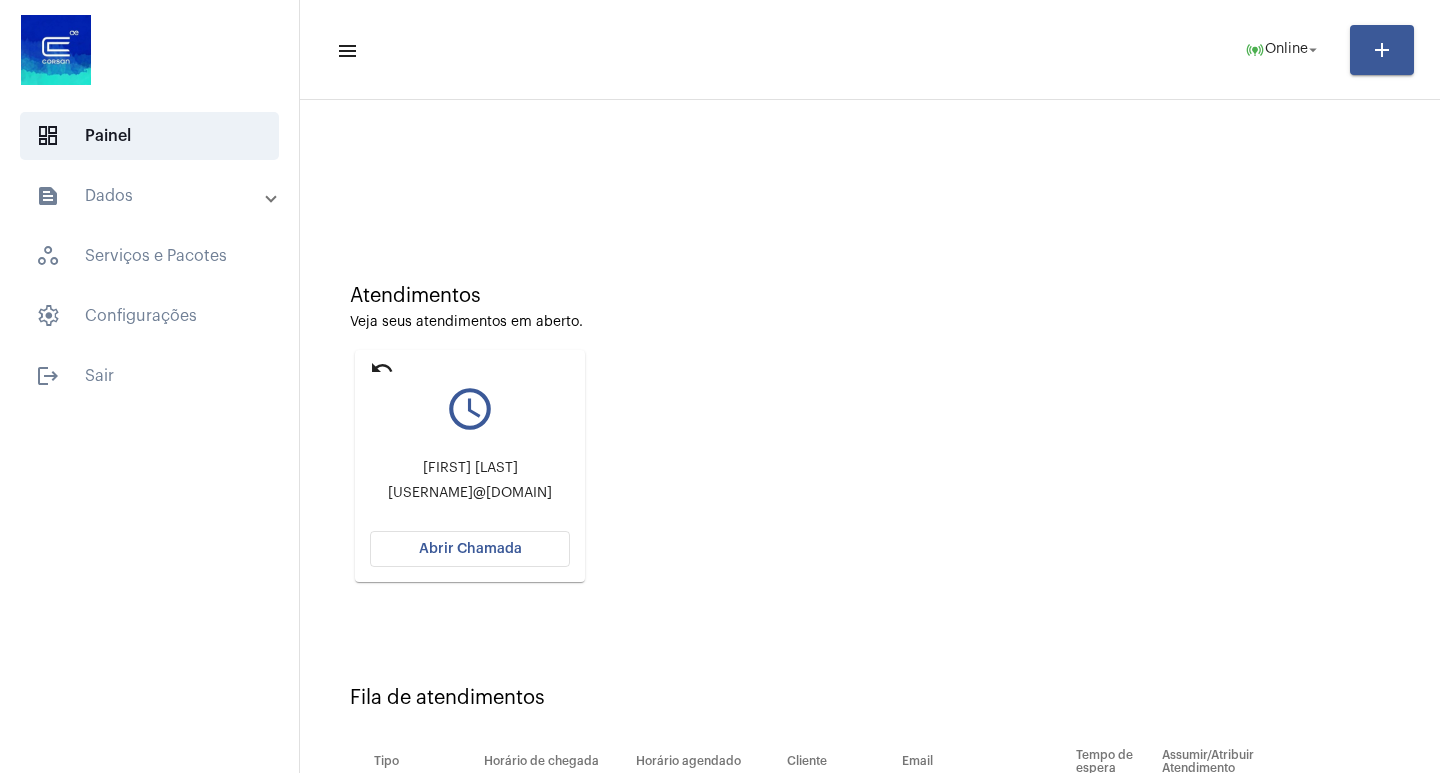 click on "Abrir Chamada" 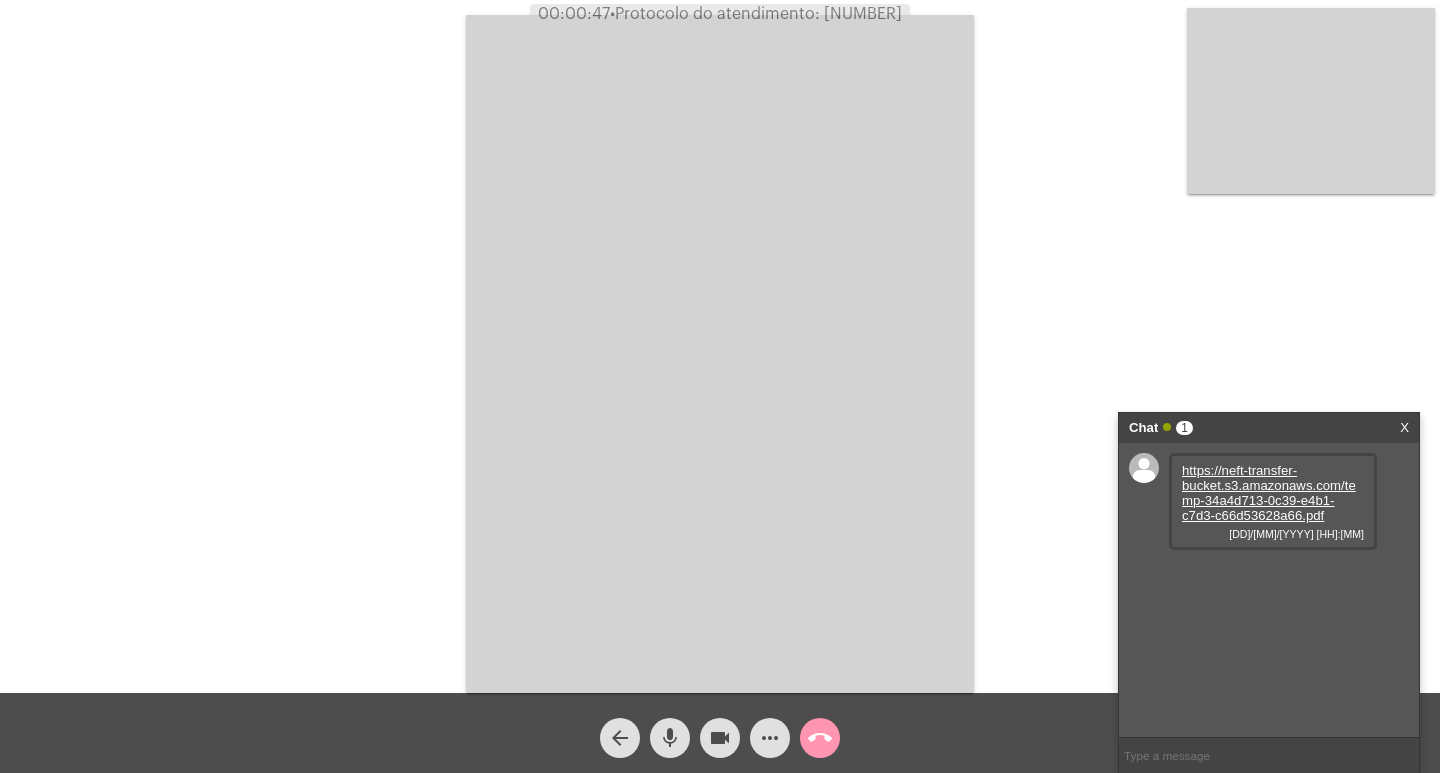click on "https://neft-transfer-bucket.s3.amazonaws.com/temp-34a4d713-0c39-e4b1-c7d3-c66d53628a66.pdf" at bounding box center [1269, 493] 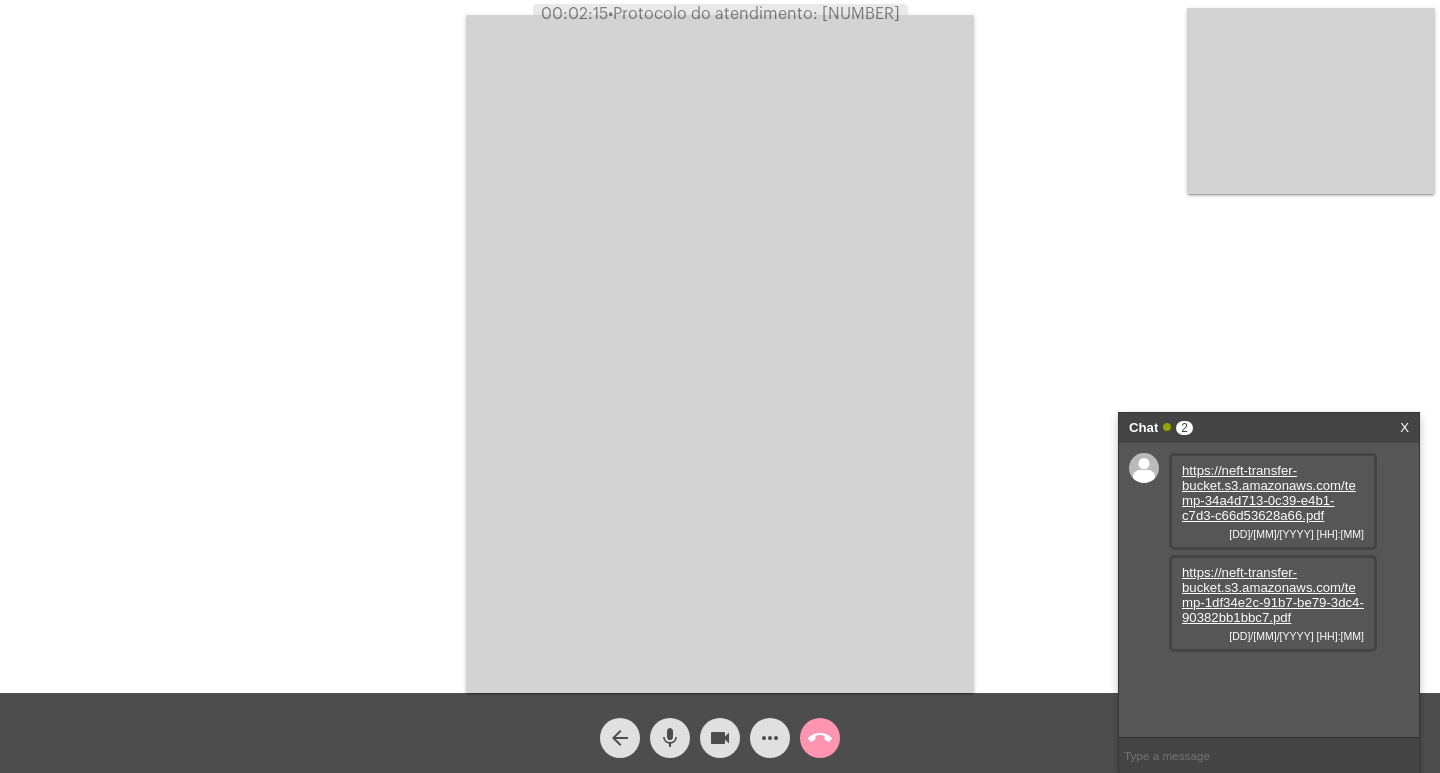 click on "https://neft-transfer-bucket.s3.amazonaws.com/temp-1df34e2c-91b7-be79-3dc4-90382bb1bbc7.pdf" at bounding box center (1273, 595) 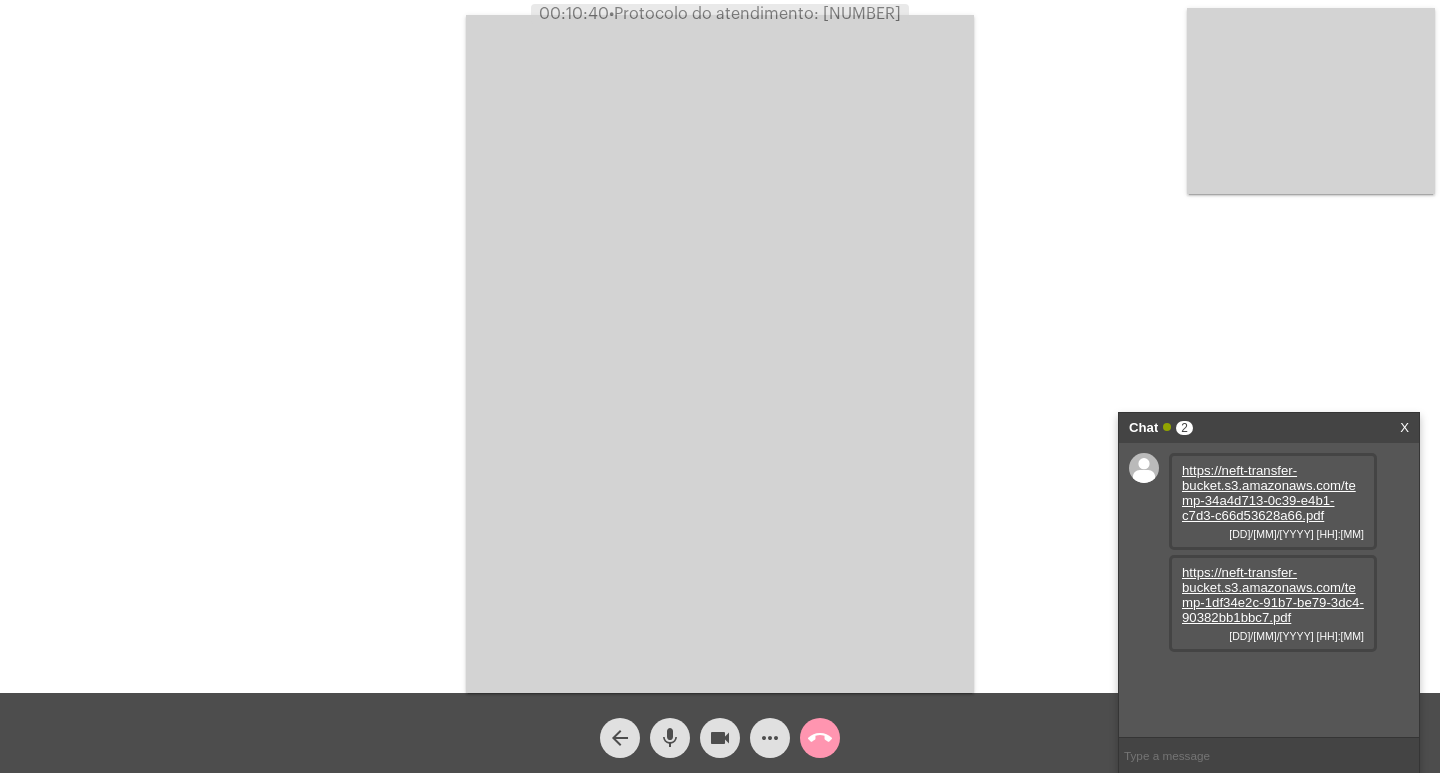click on "Protocolo do atendimento: [NUMBER]" 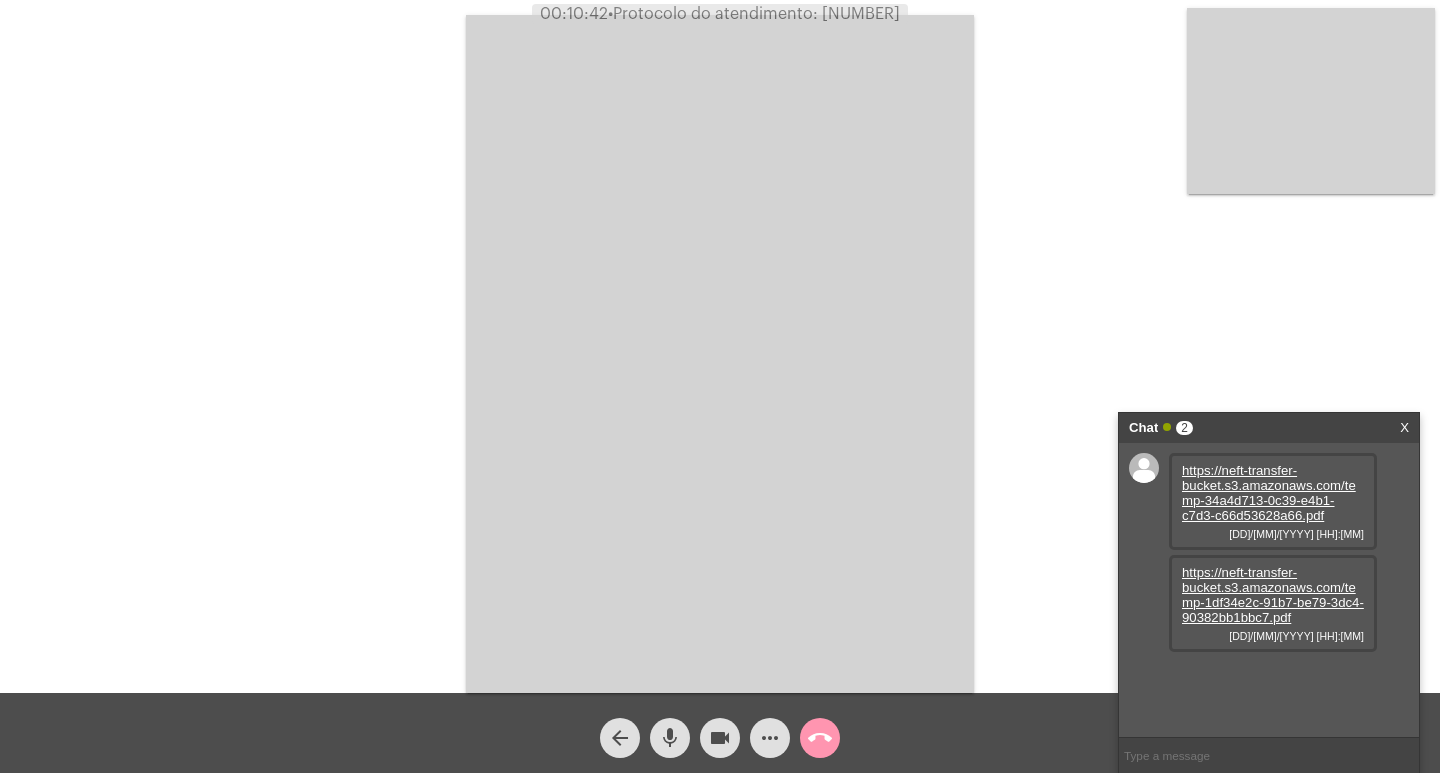 copy on "[YYYY][DD][MM][HH][MM]" 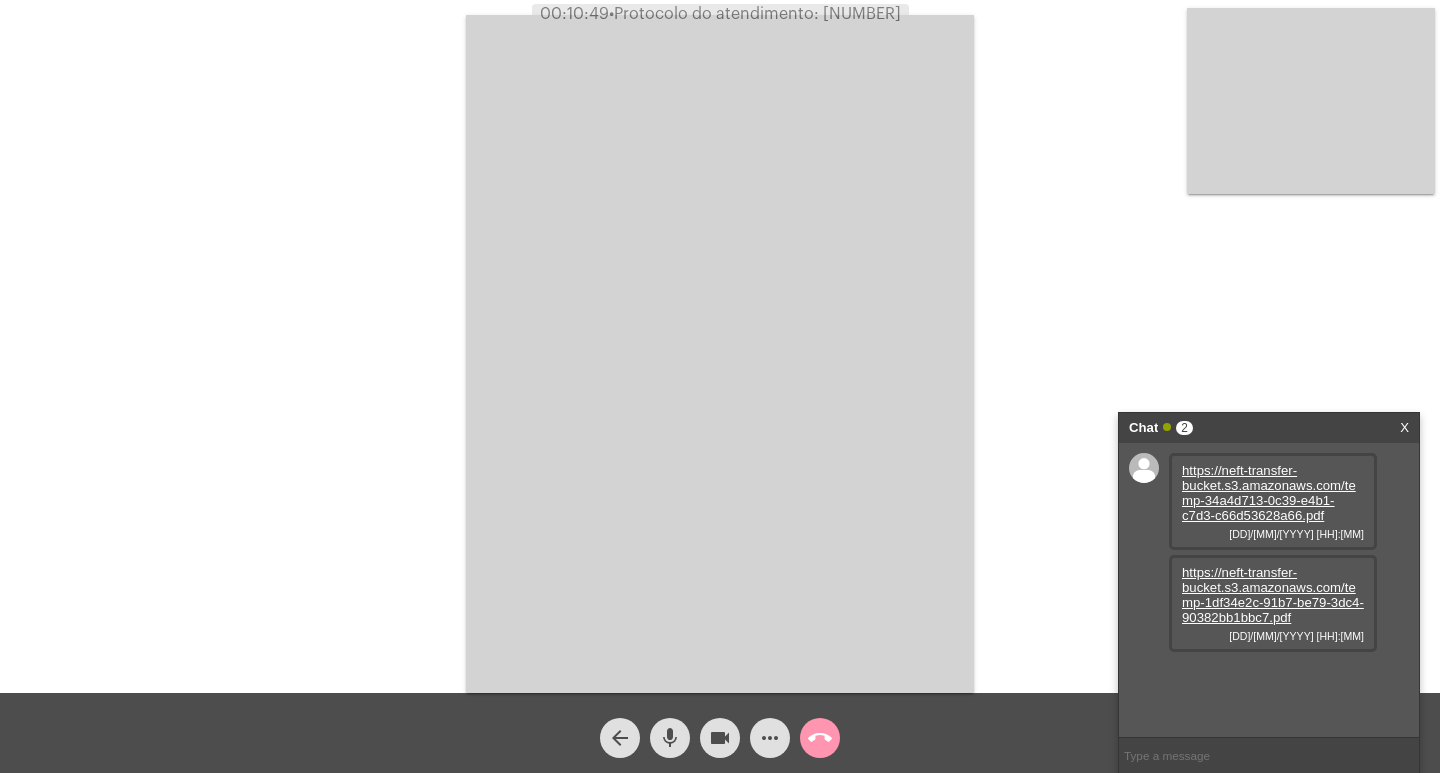 click at bounding box center [720, 354] 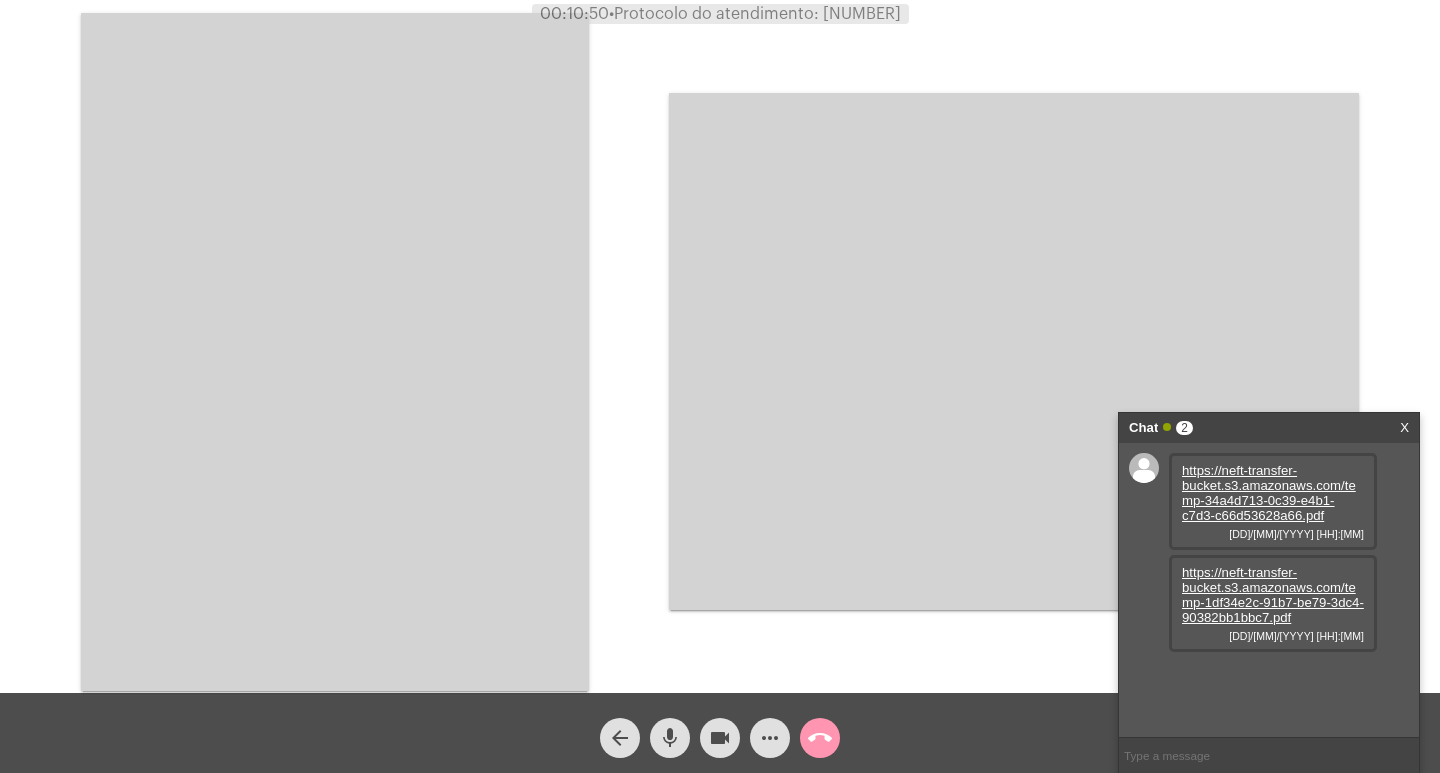 click on "Acessando Câmera e Microfone..." 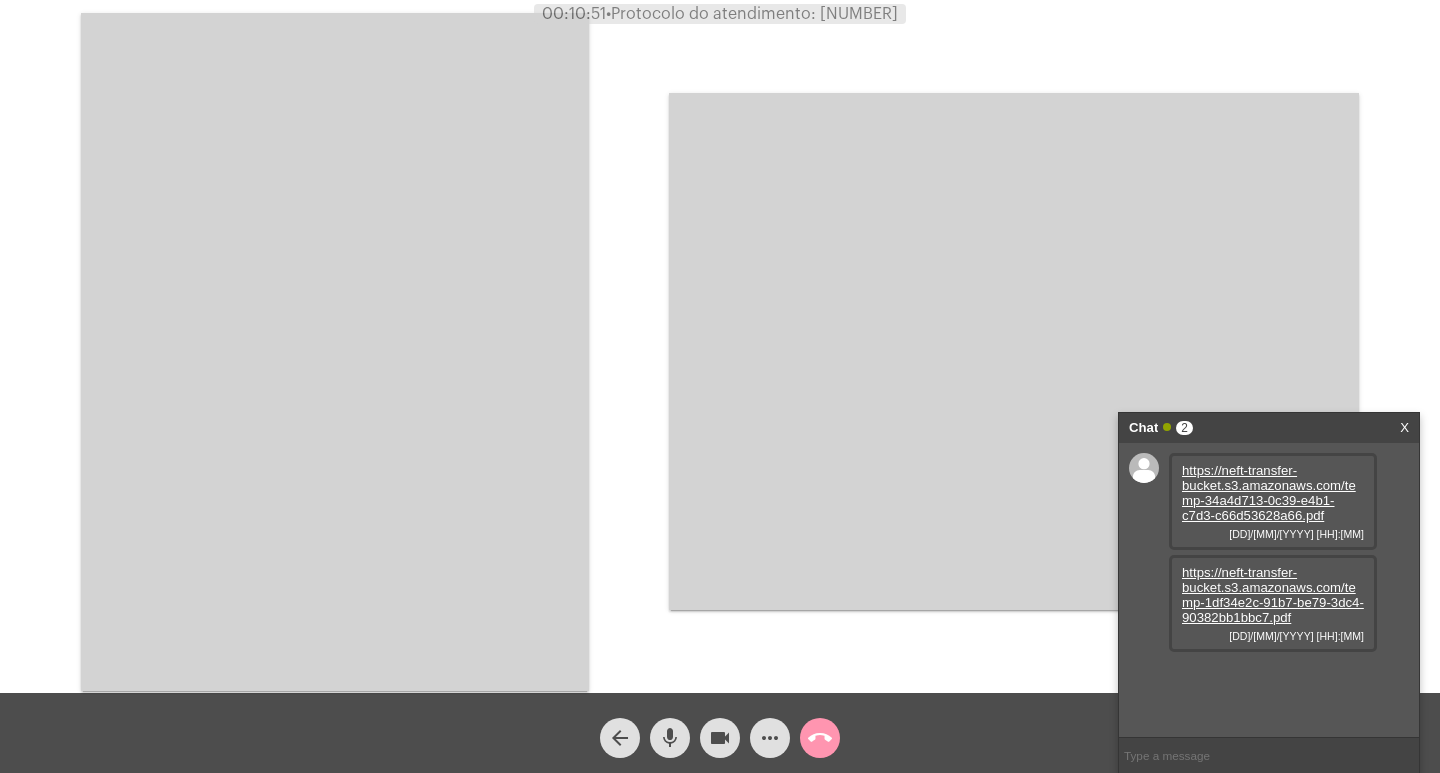 click on "more_horiz" 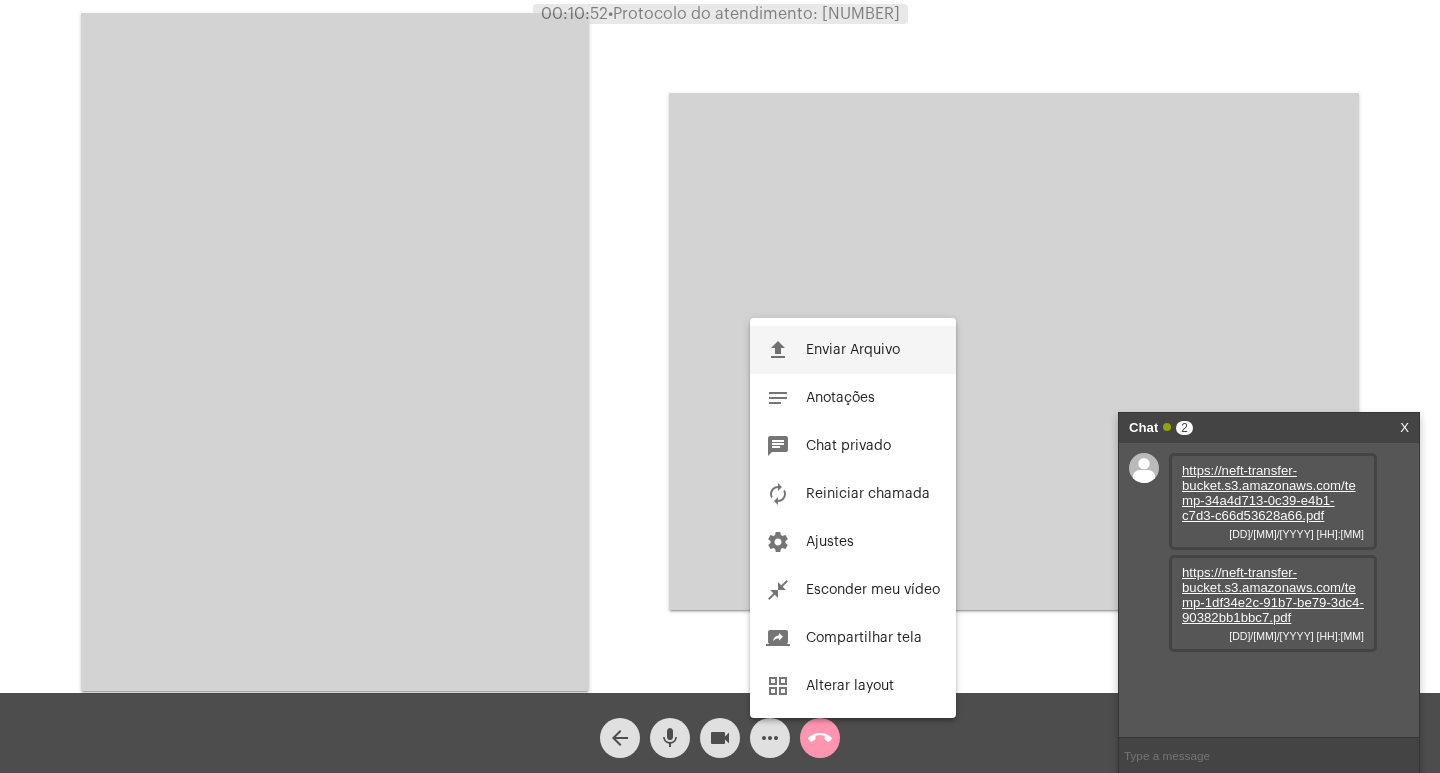 click on "Enviar Arquivo" at bounding box center [853, 350] 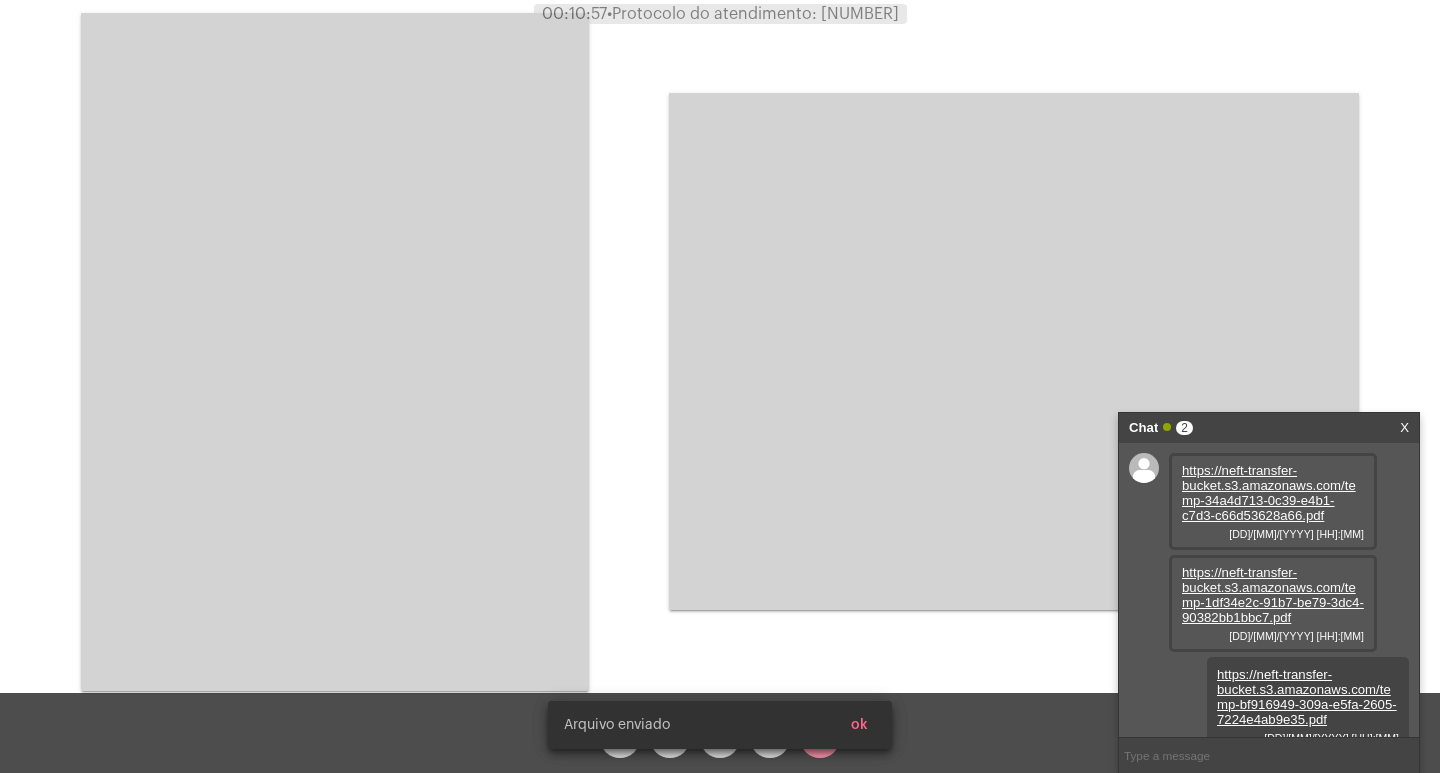 scroll, scrollTop: 17, scrollLeft: 0, axis: vertical 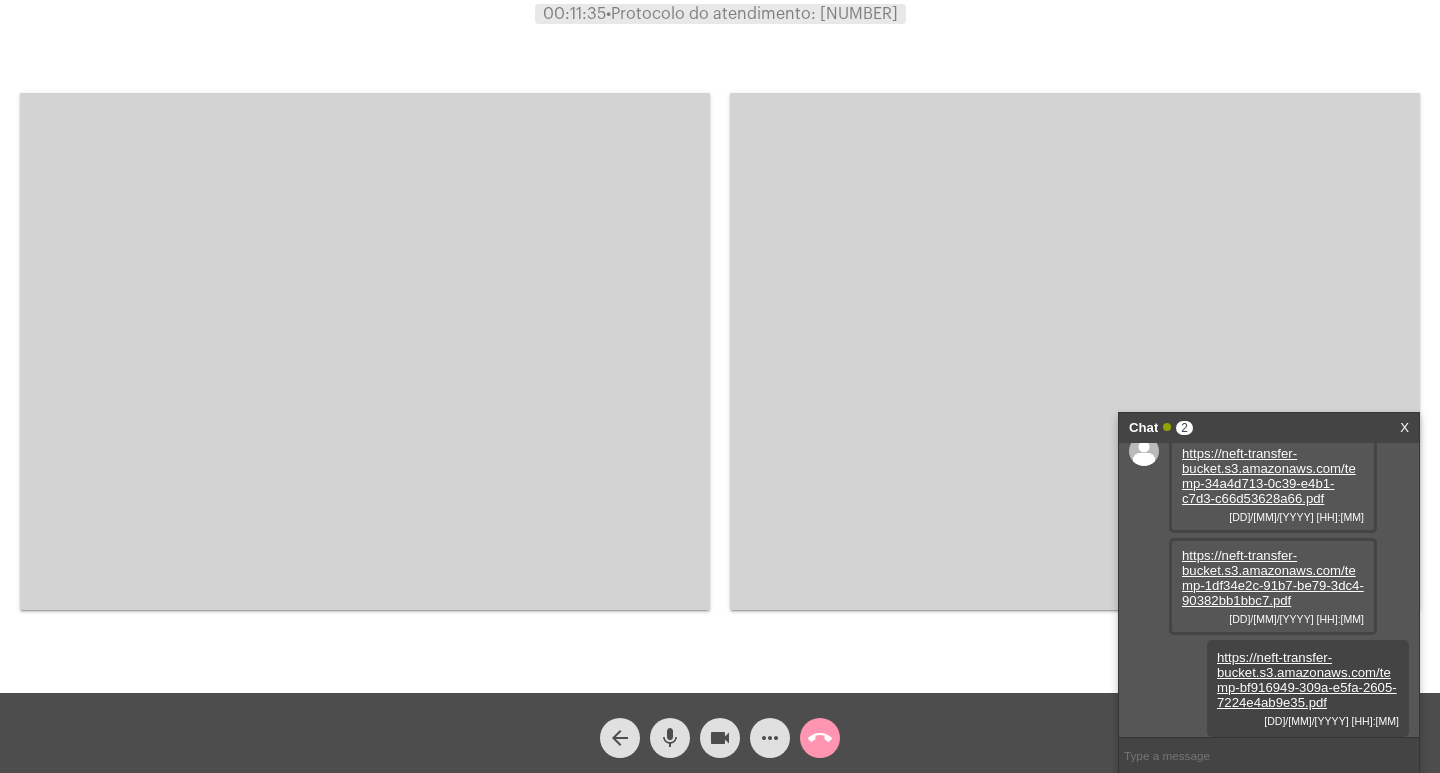 type 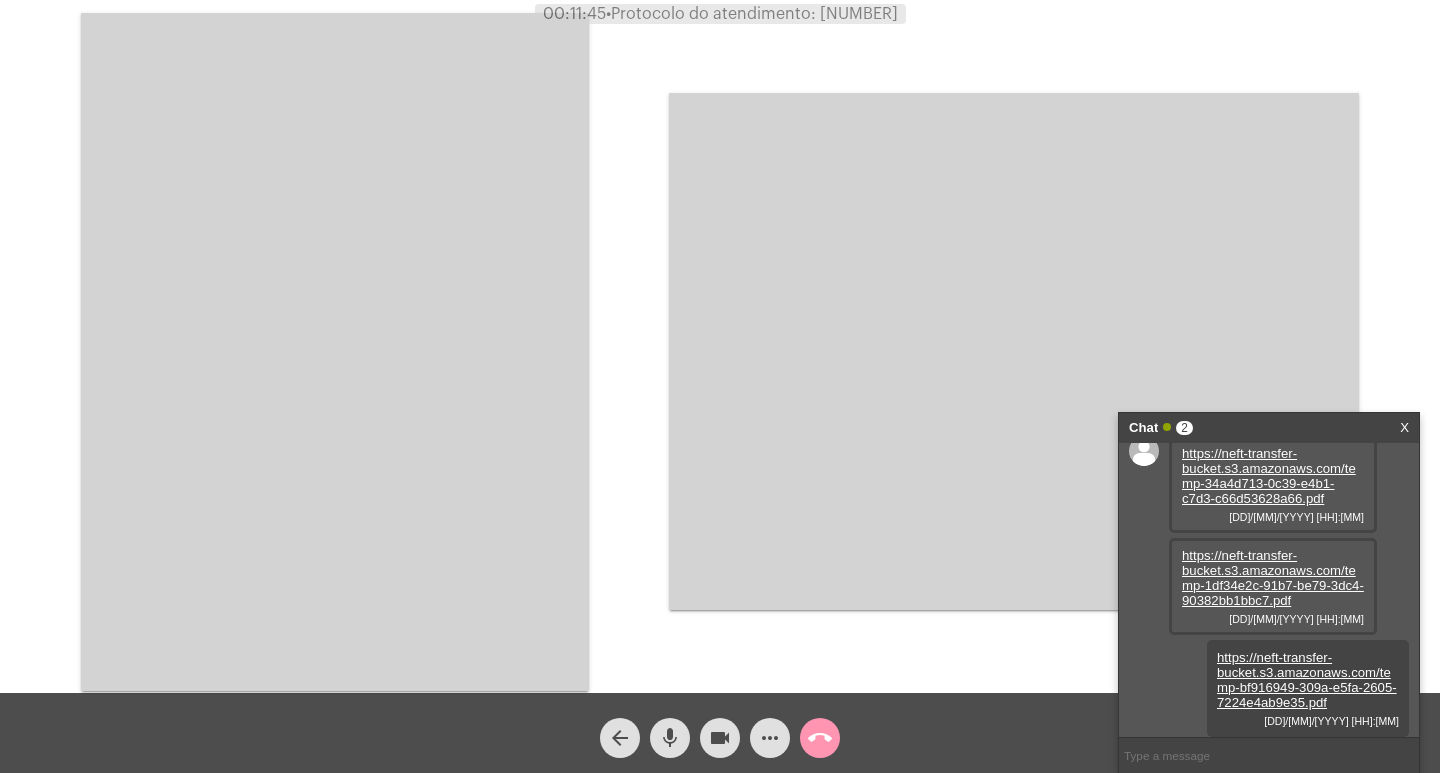 drag, startPoint x: 1270, startPoint y: 737, endPoint x: 588, endPoint y: 300, distance: 809.99567 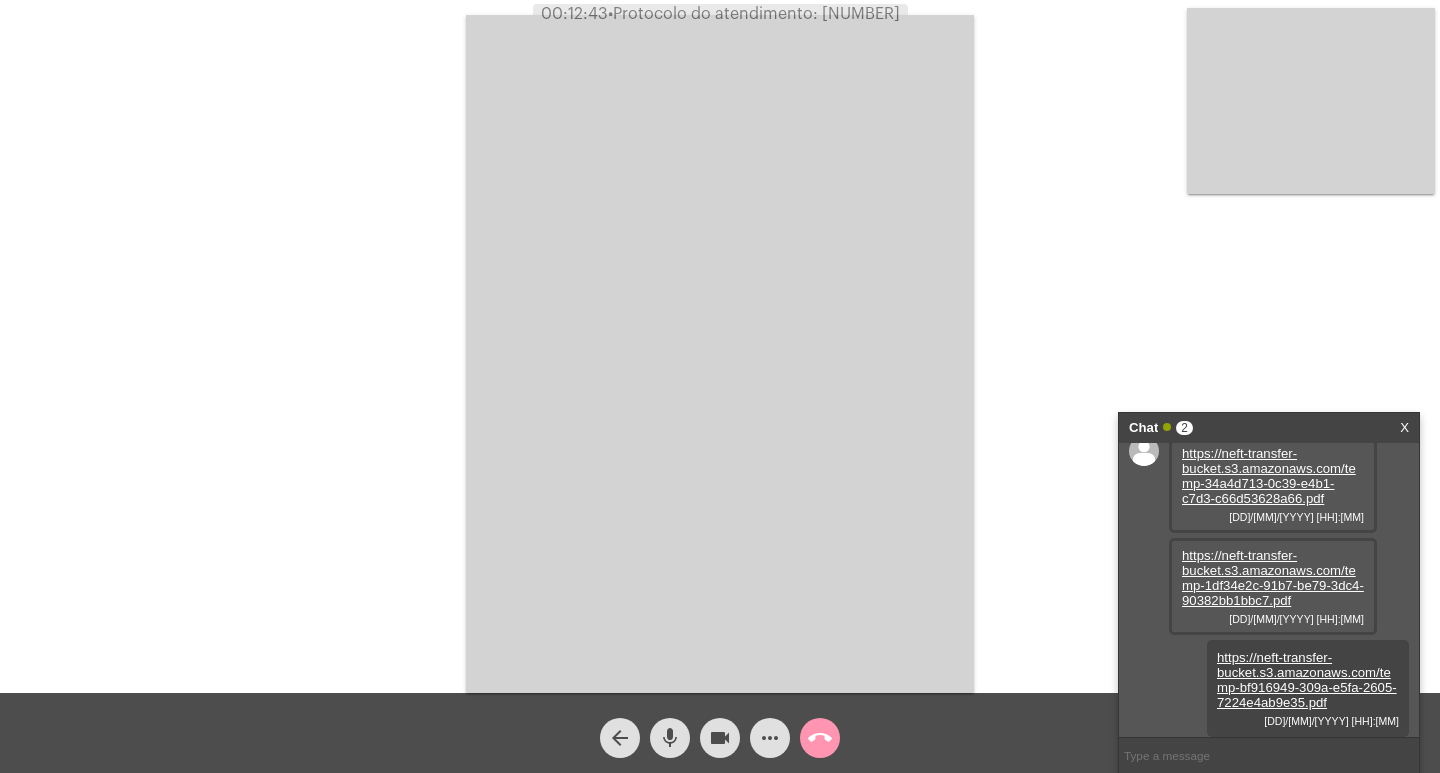 click on "call_end" 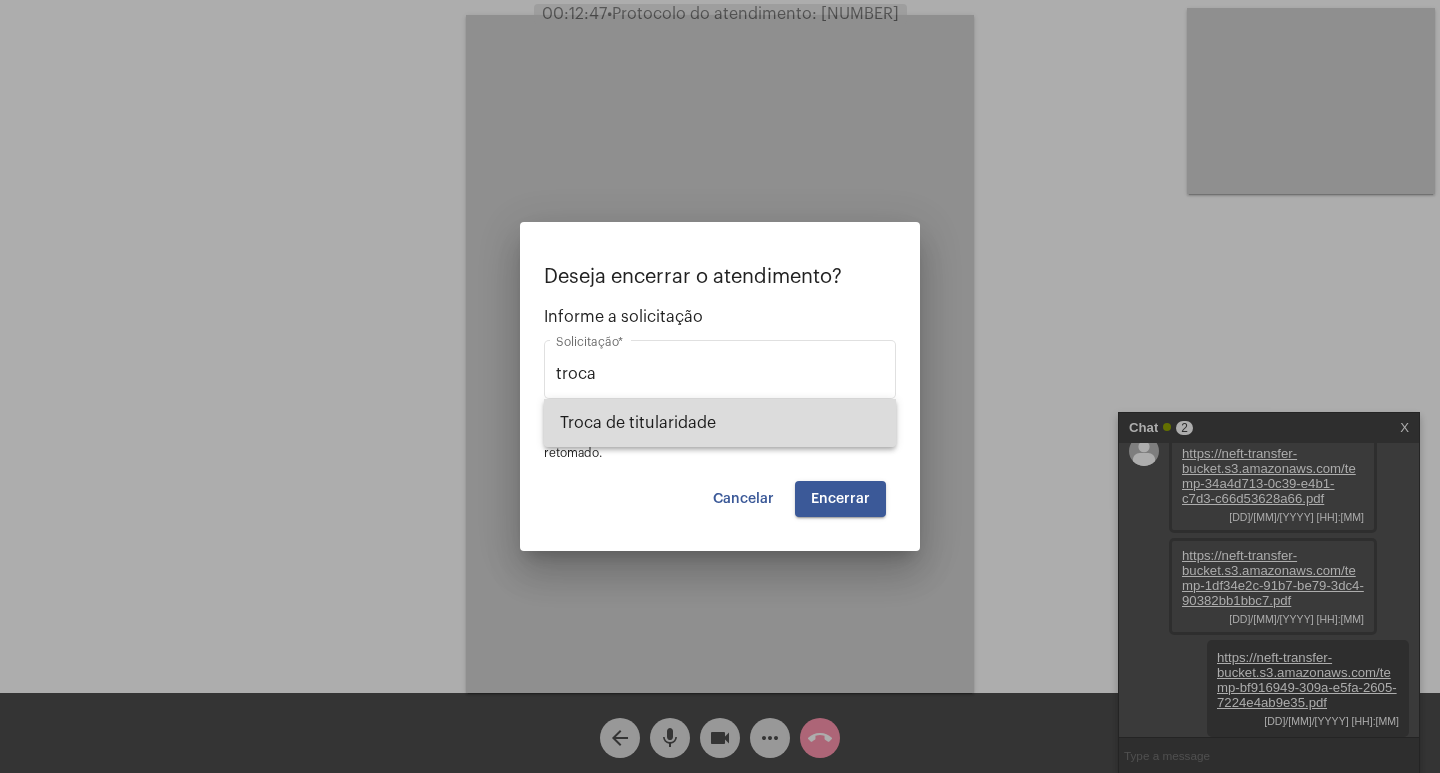 click on "Troca de titularidade" at bounding box center (720, 423) 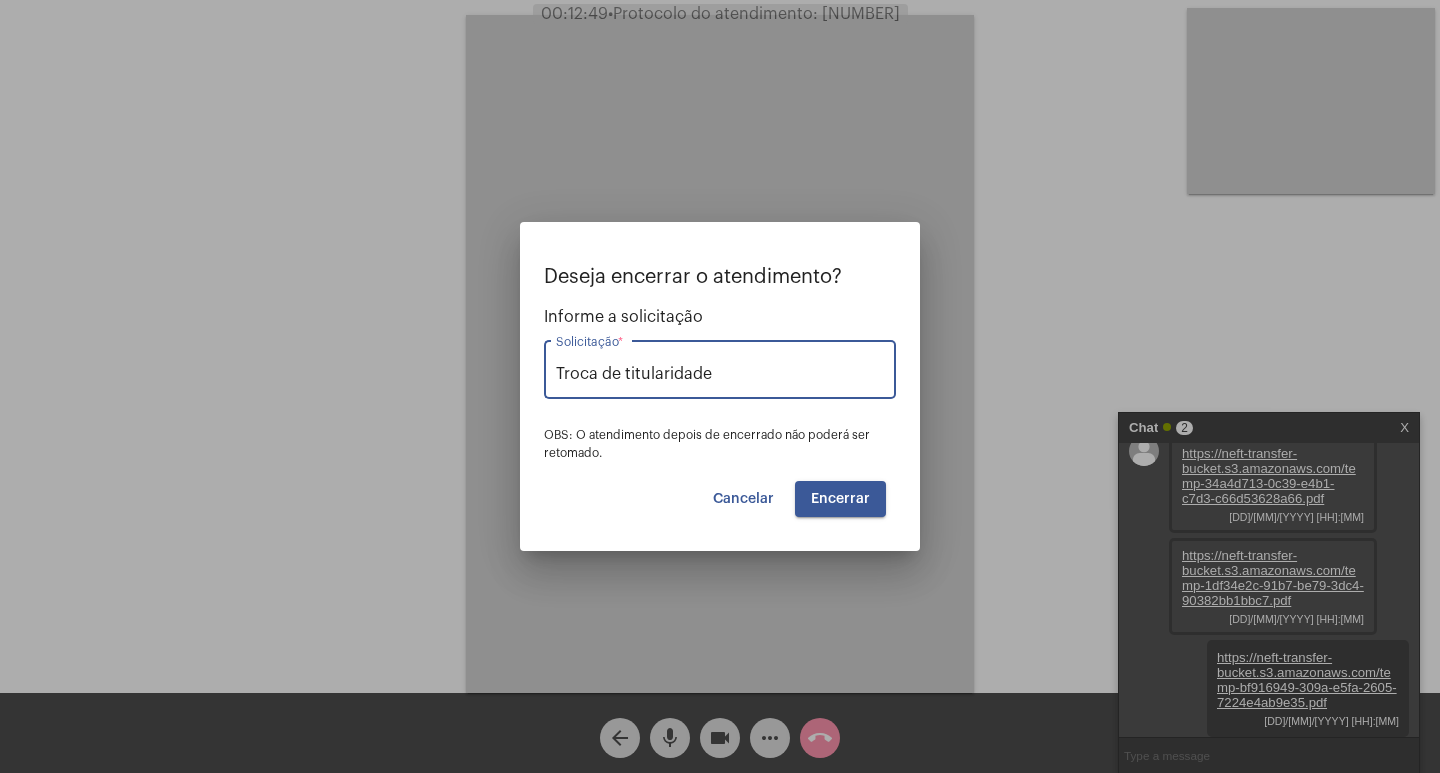 click on "Encerrar" at bounding box center (840, 499) 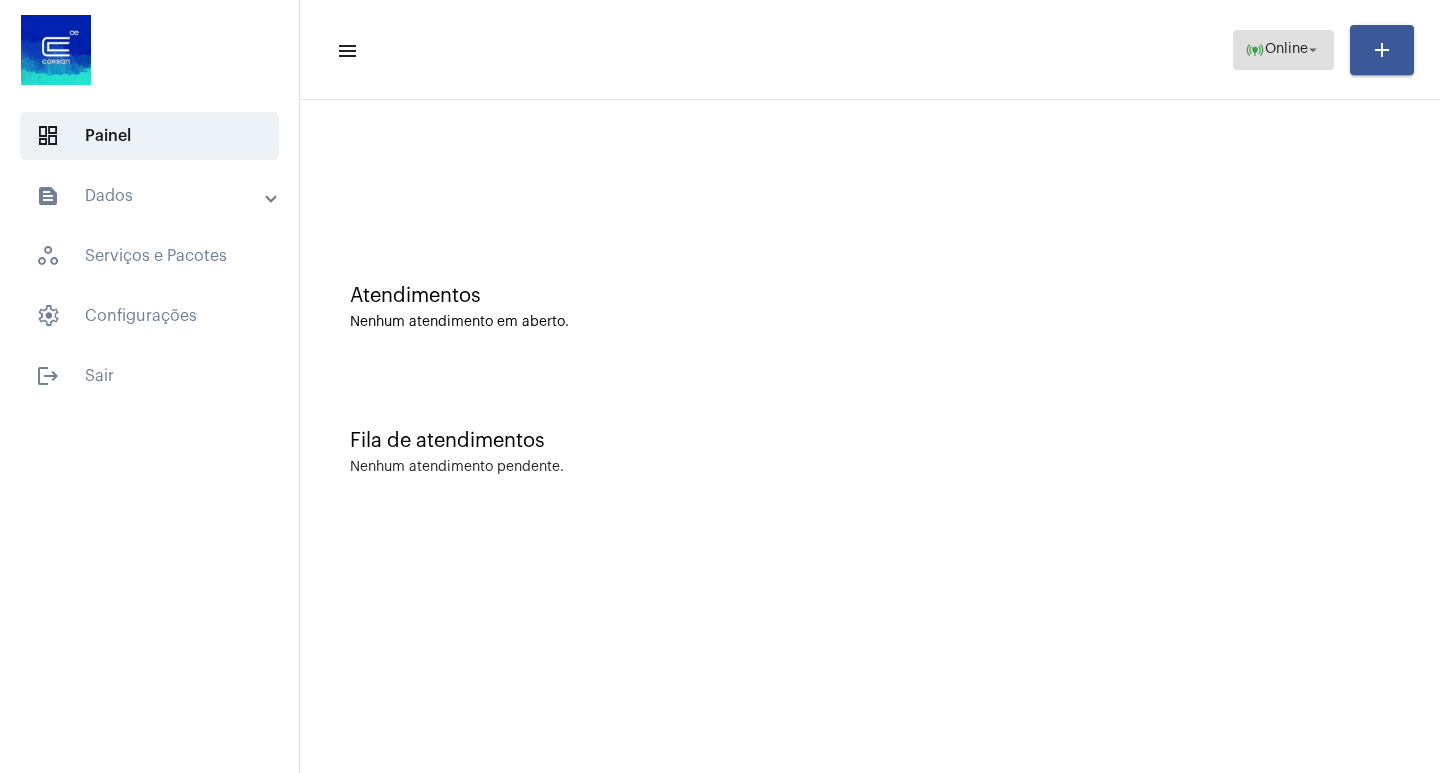 click on "Online" 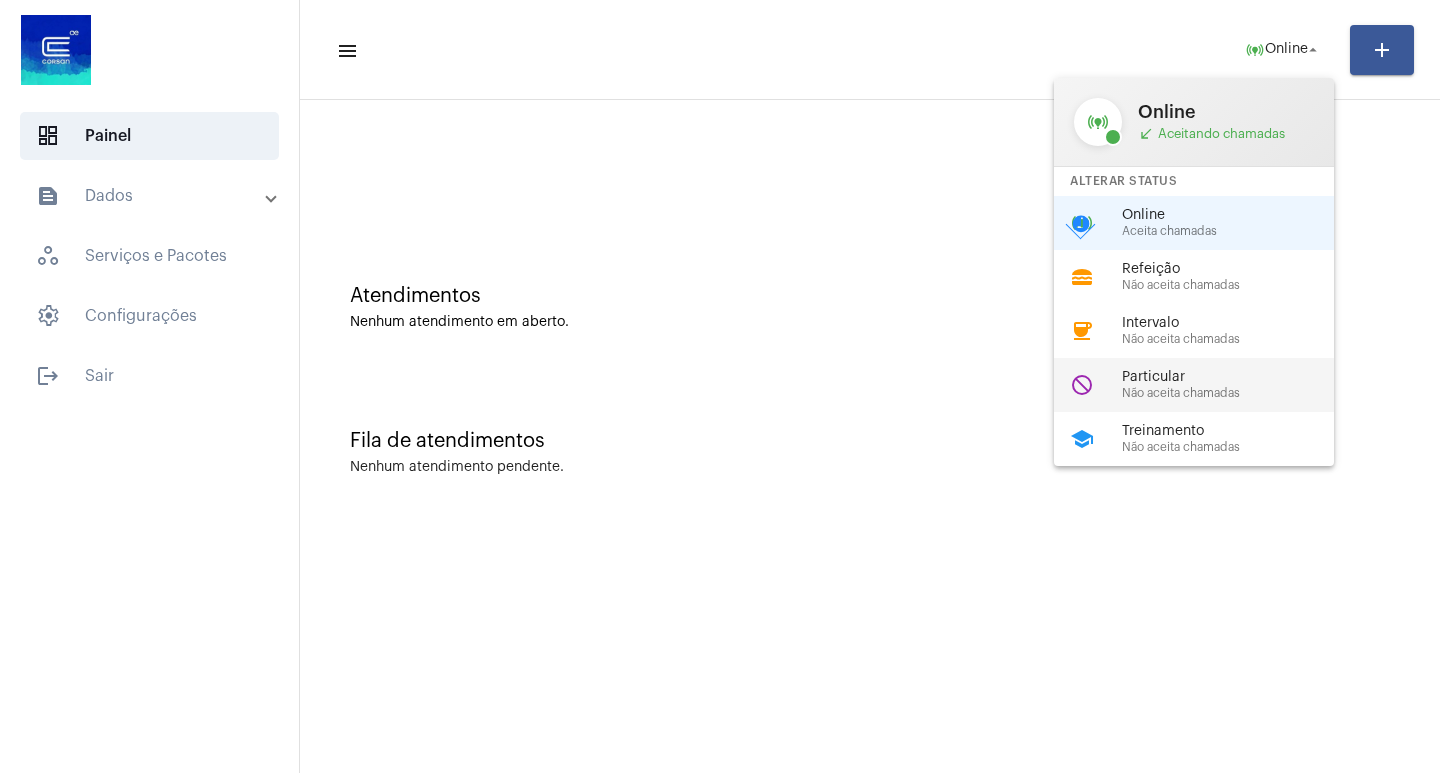 click on "do_not_disturb Particular arrow_drop_down" at bounding box center [1210, 385] 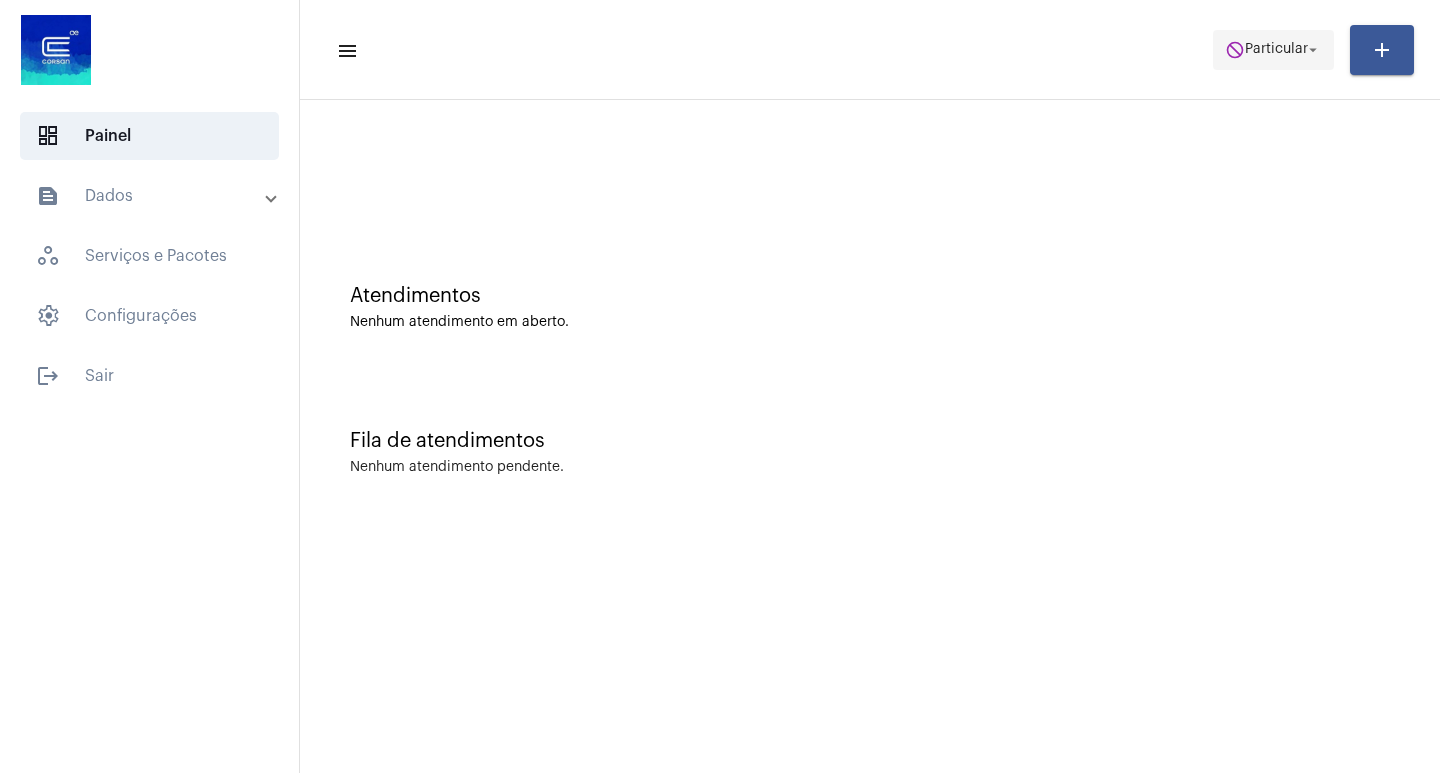 click on "Particular" 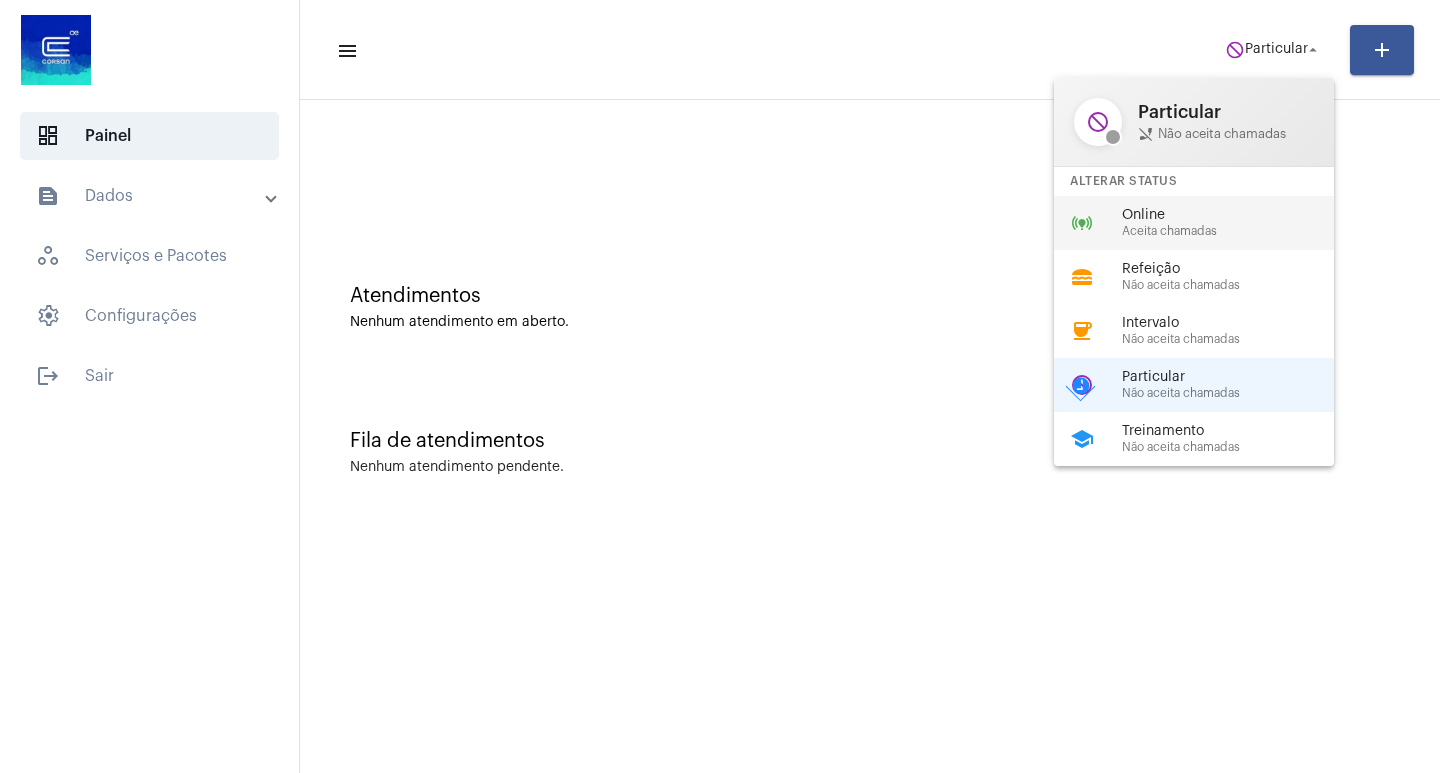 click on "online_prediction Online Aceita chamadas" at bounding box center [1210, 223] 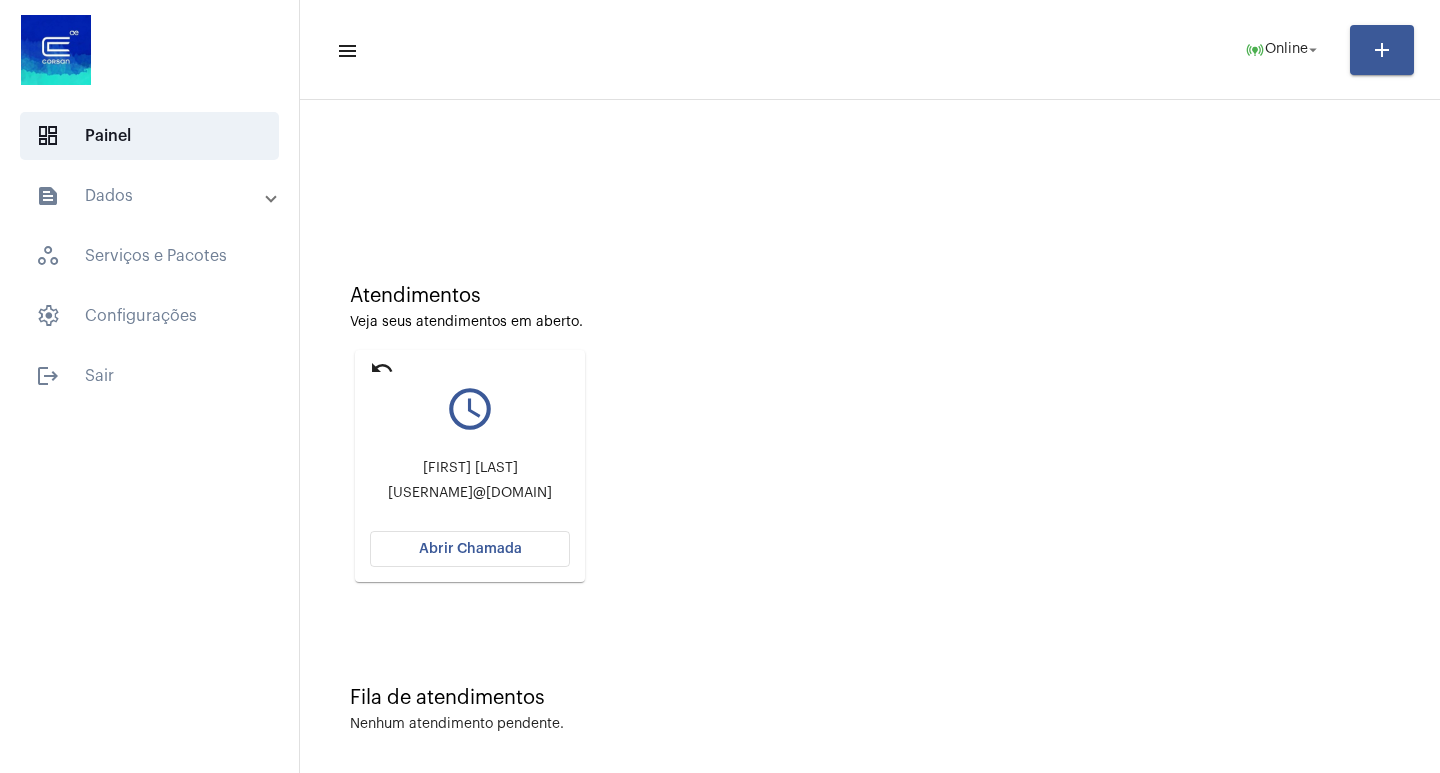 click on "Abrir Chamada" 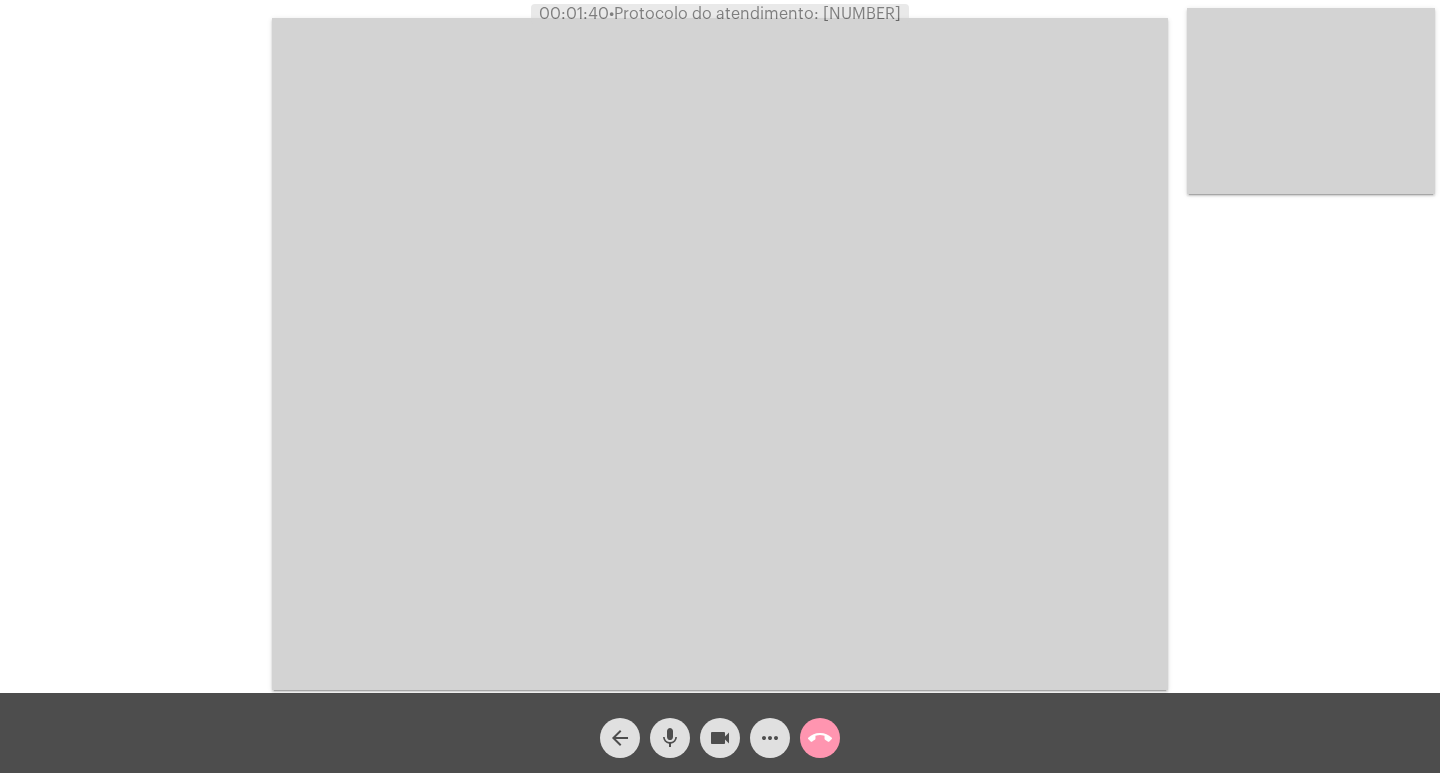 click on "videocam" 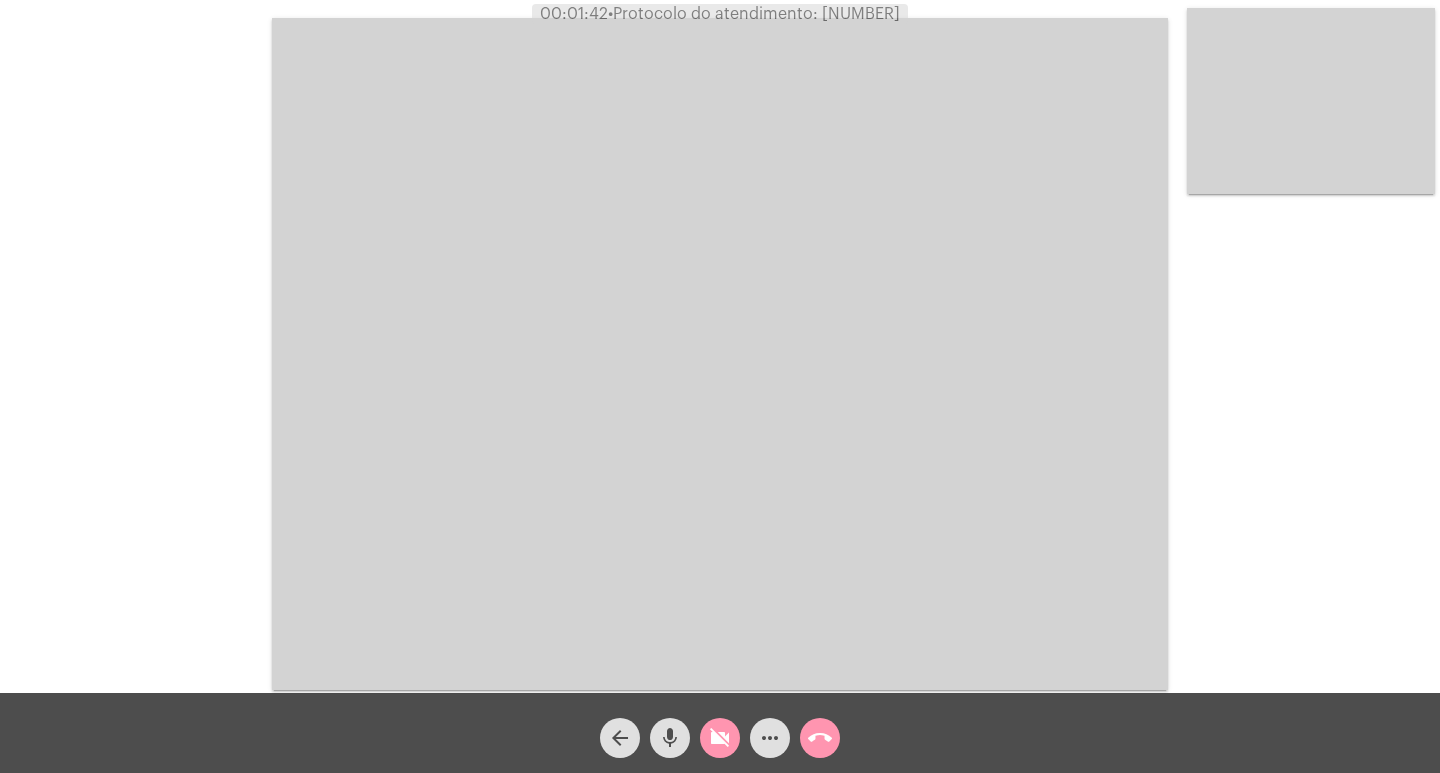 click on "mic" 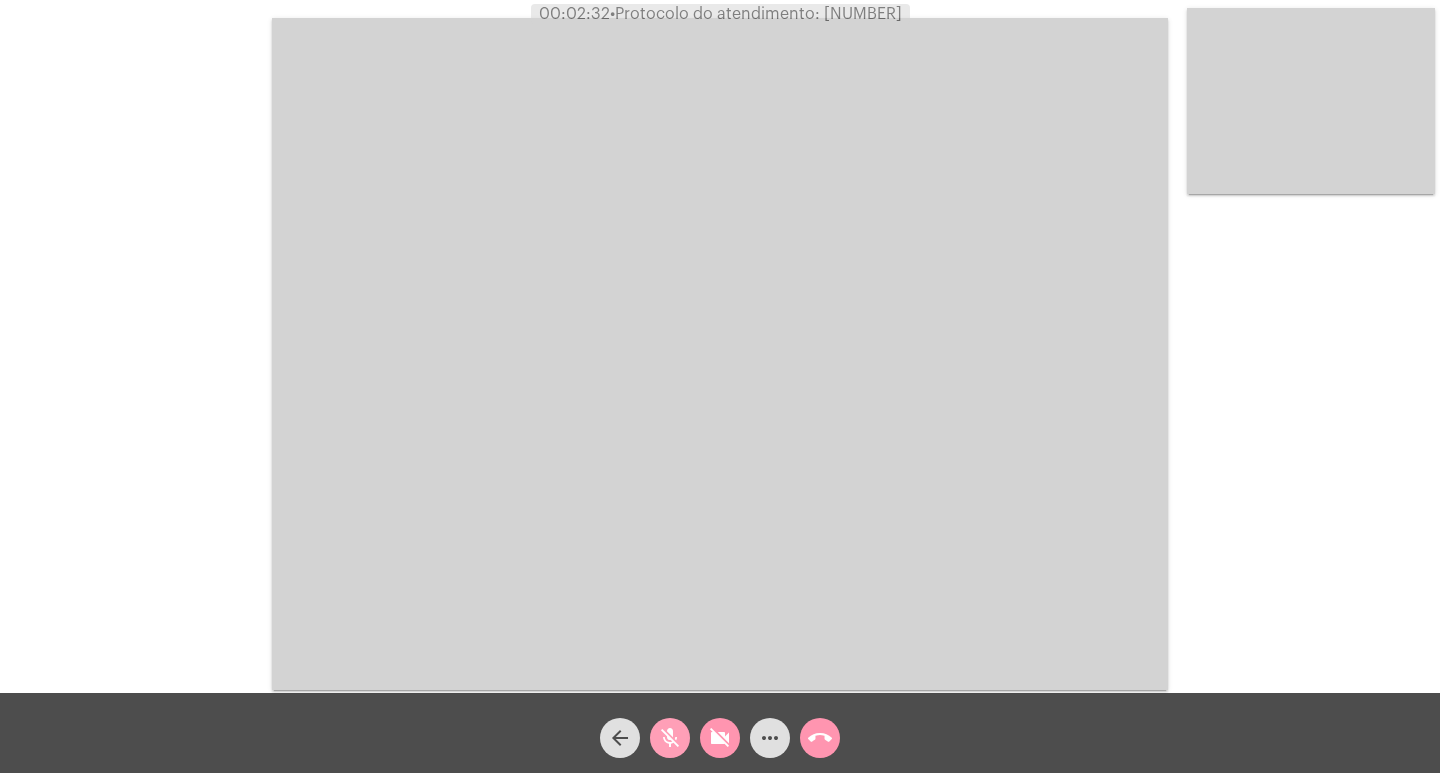 click on "mic_off" 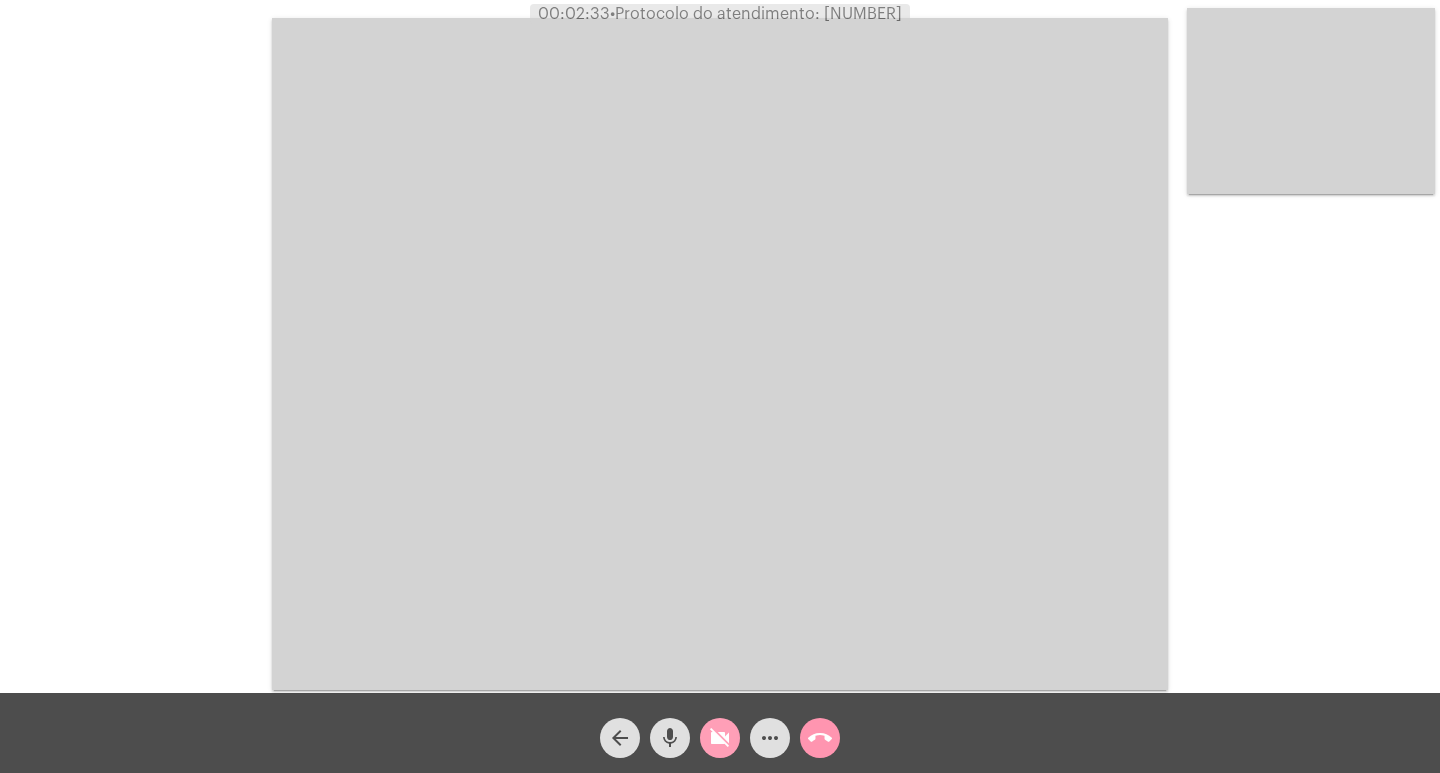 click on "videocam_off" 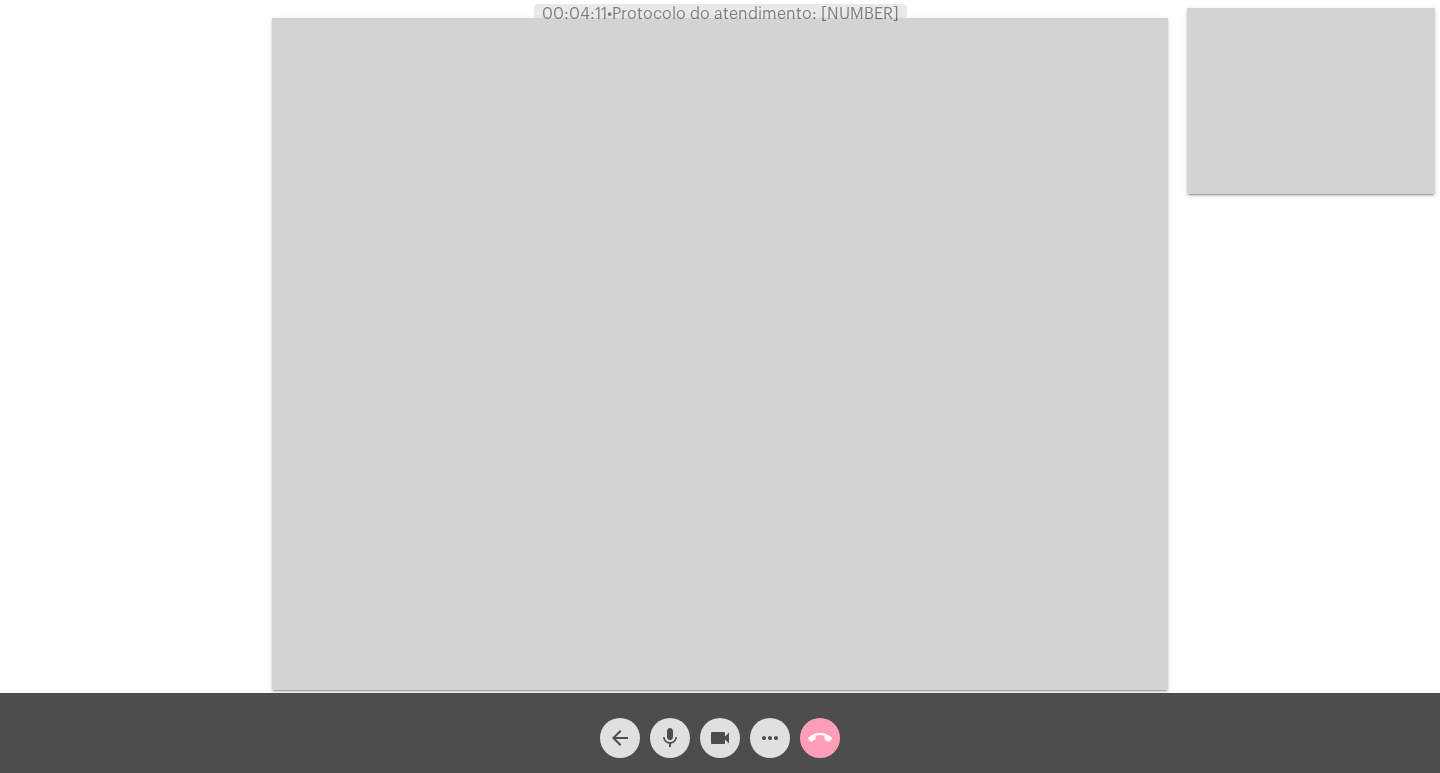 click on "call_end" 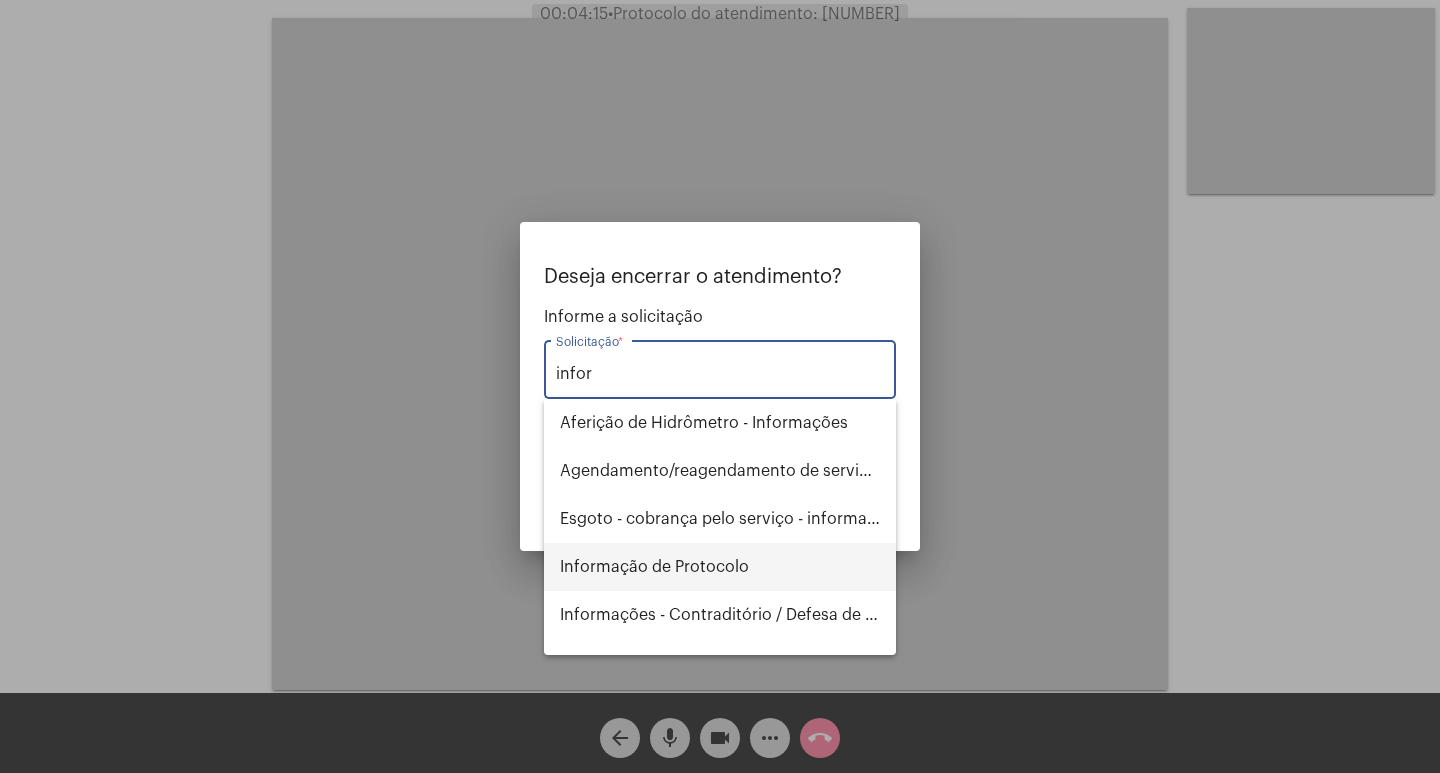 click on "Informação de Protocolo" at bounding box center [720, 567] 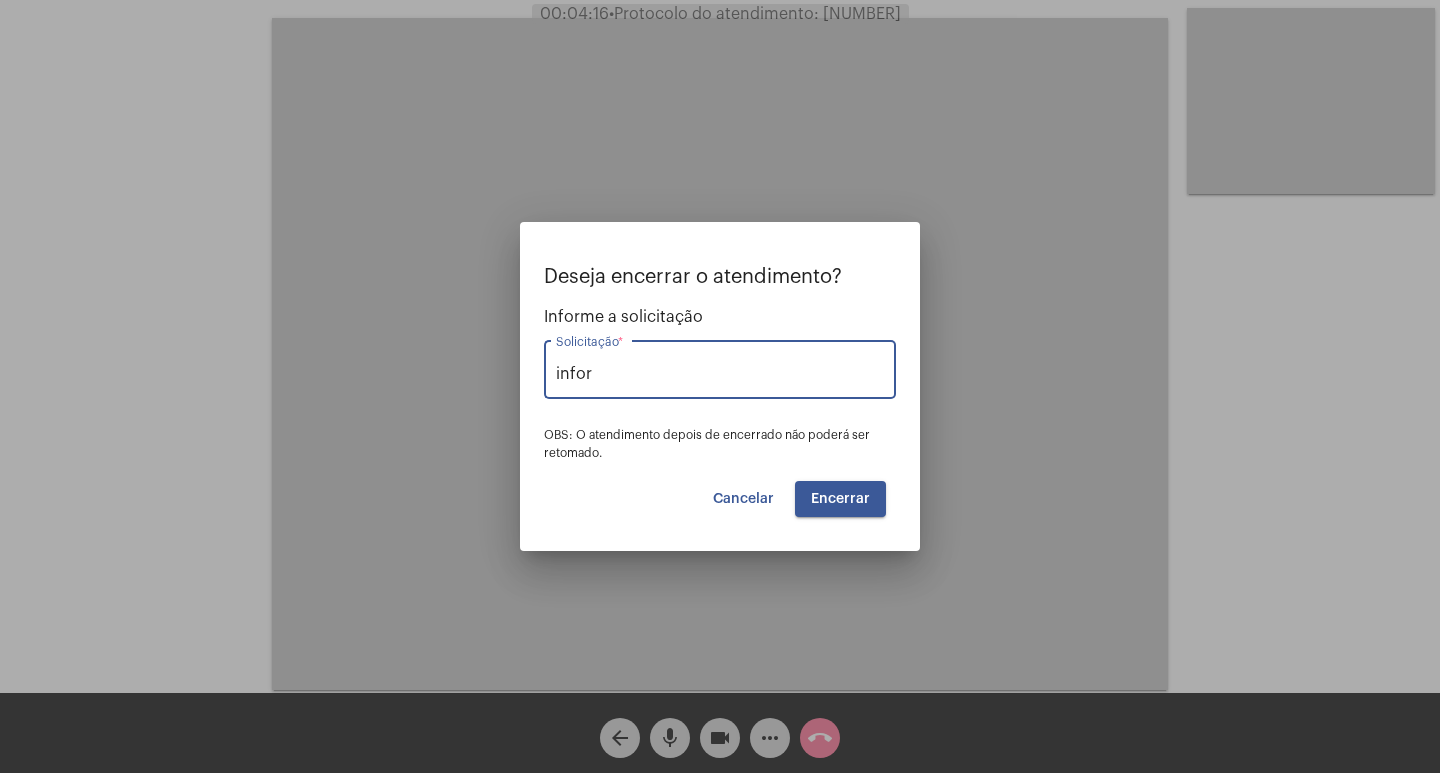type on "Informação de Protocolo" 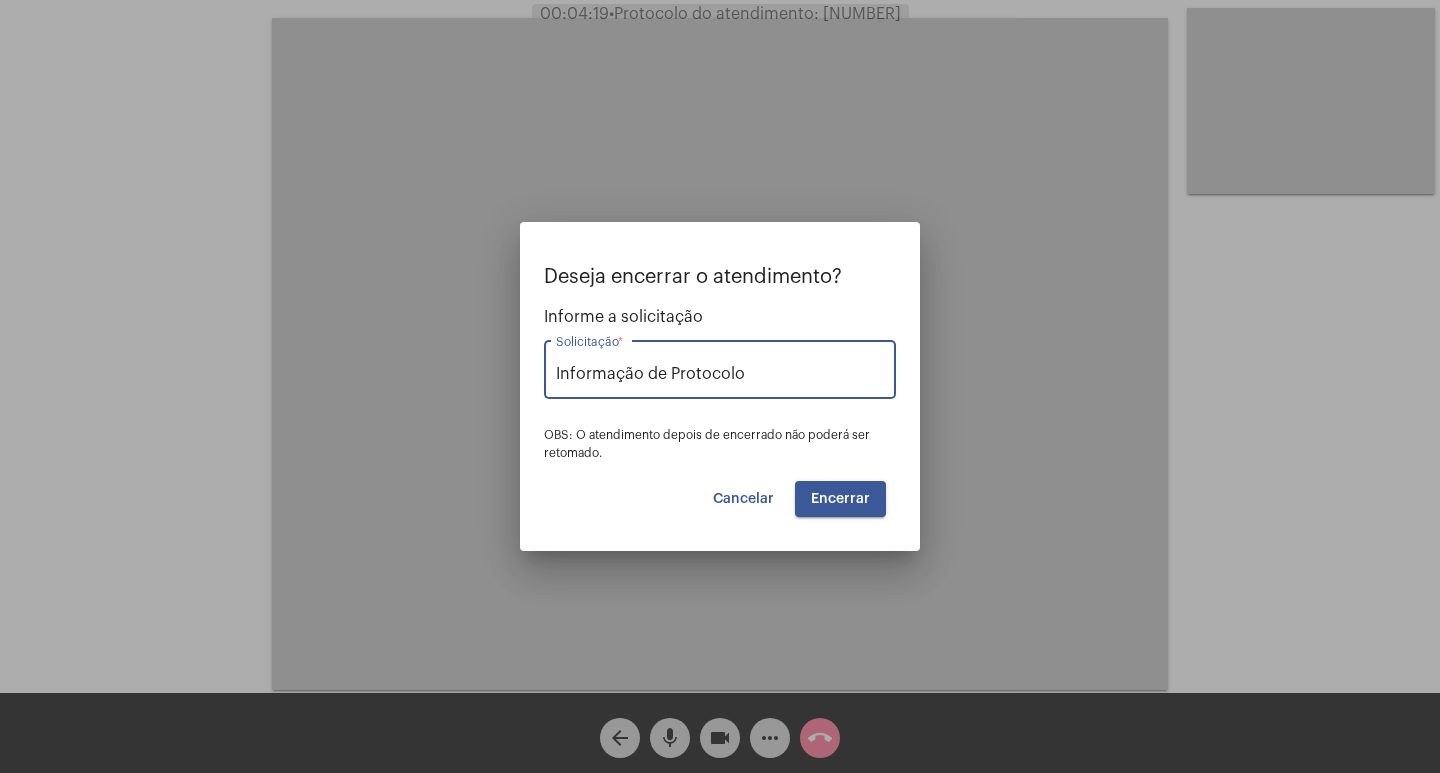 click on "Encerrar" at bounding box center (840, 499) 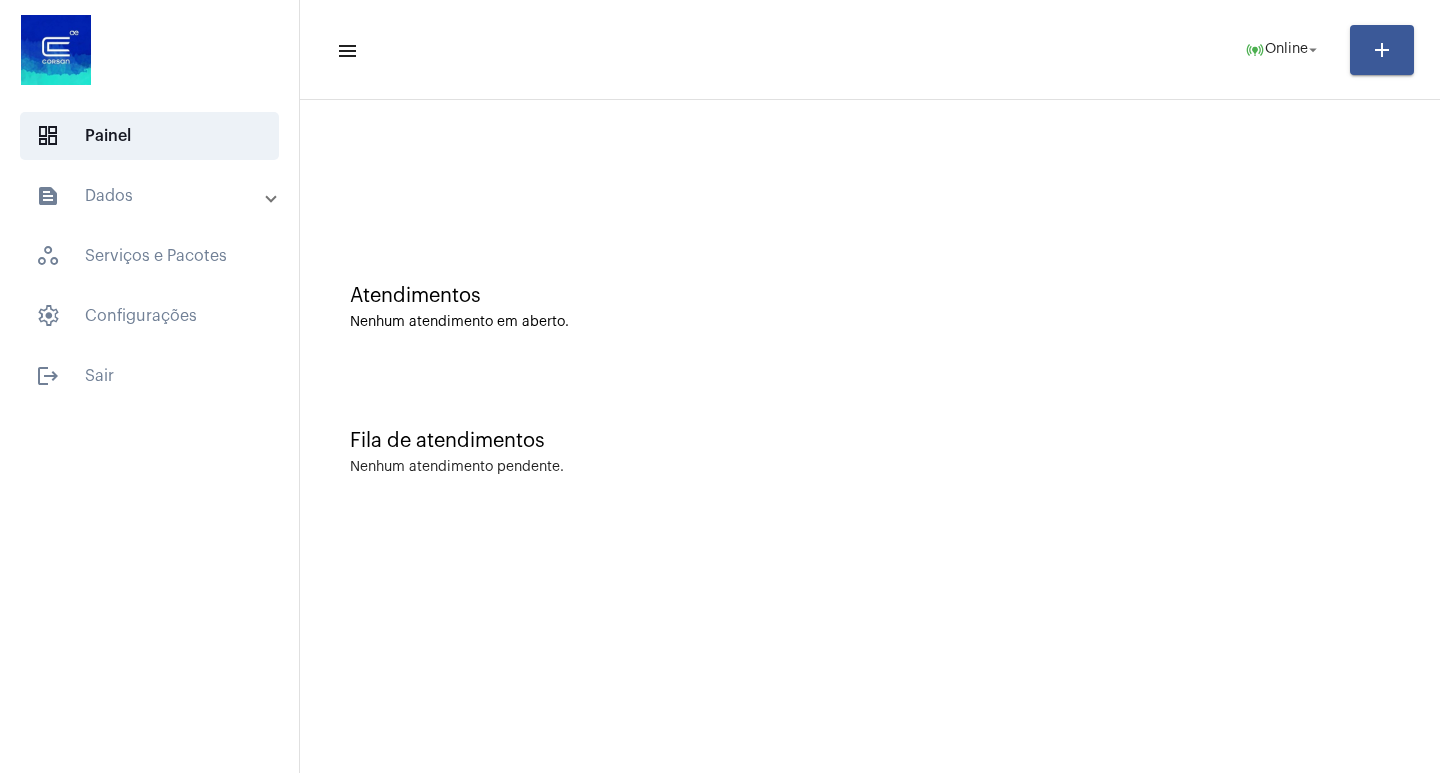click 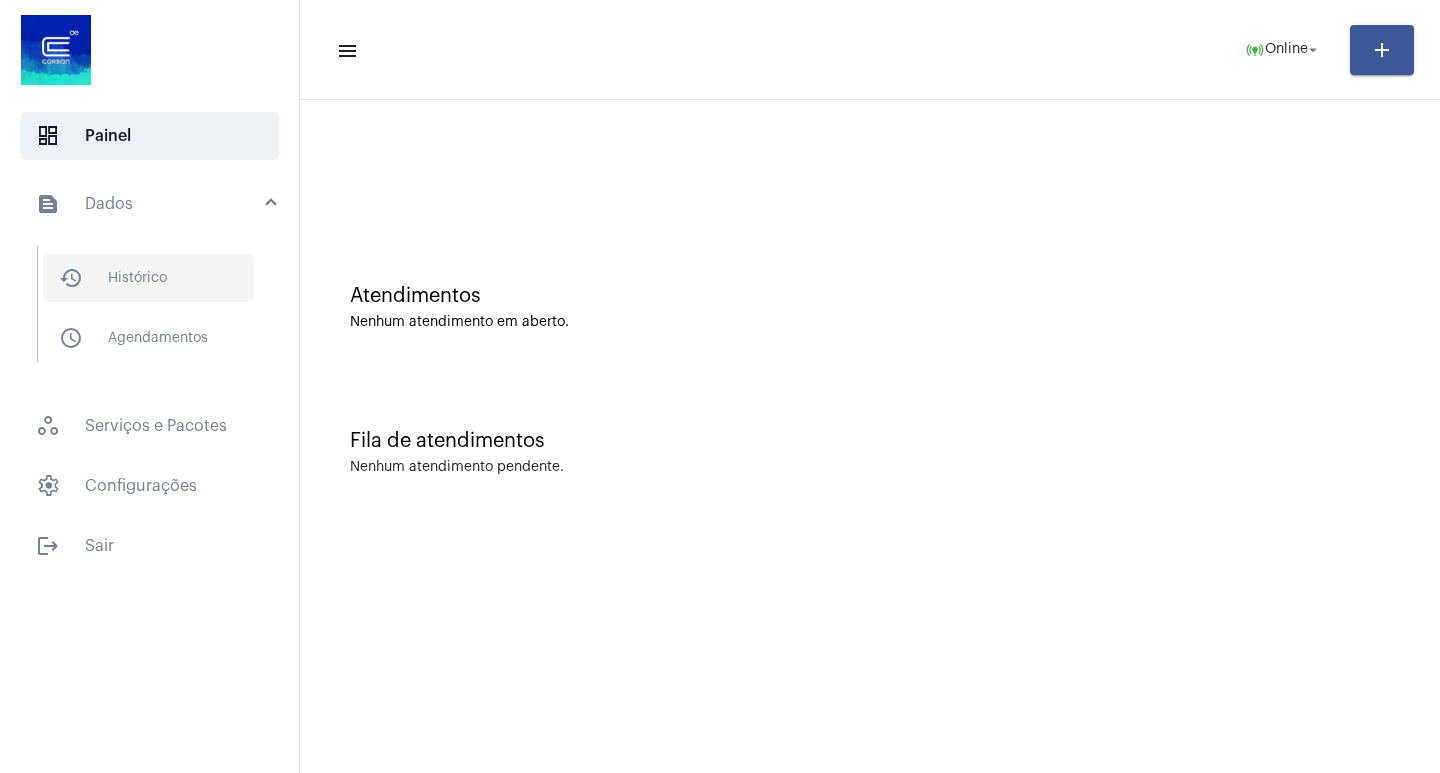 click on "history_outlined Histórico" at bounding box center (148, 278) 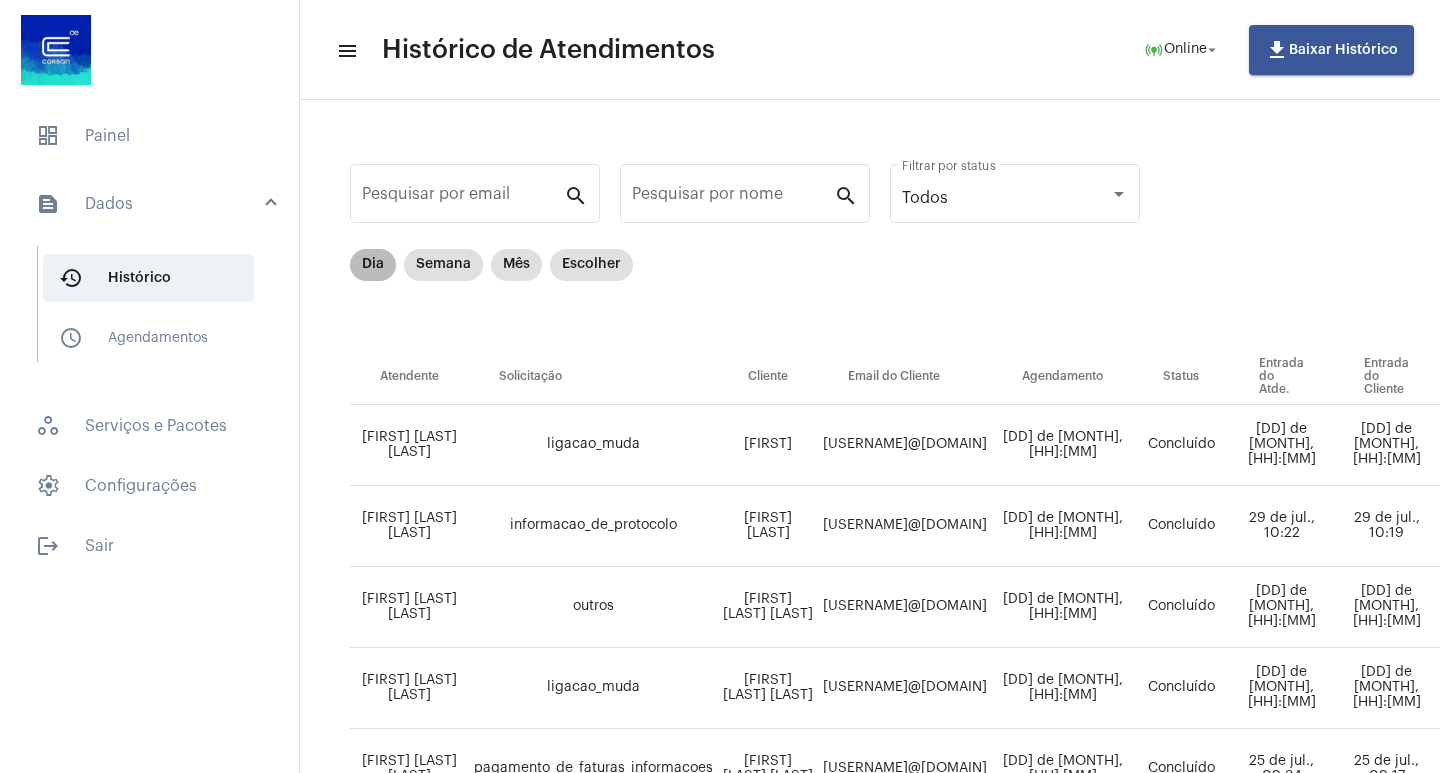 click on "Dia" at bounding box center [373, 265] 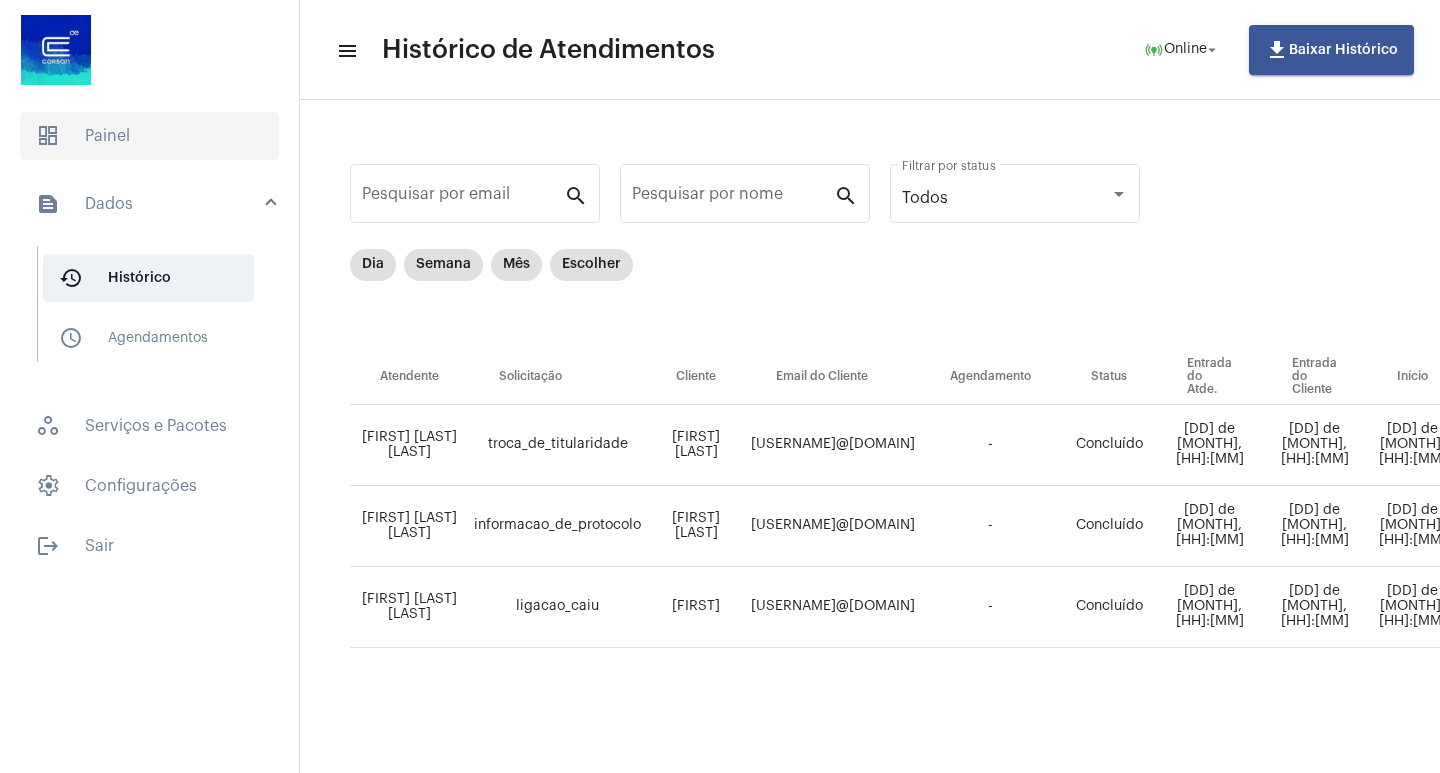 click on "dashboard   Painel" 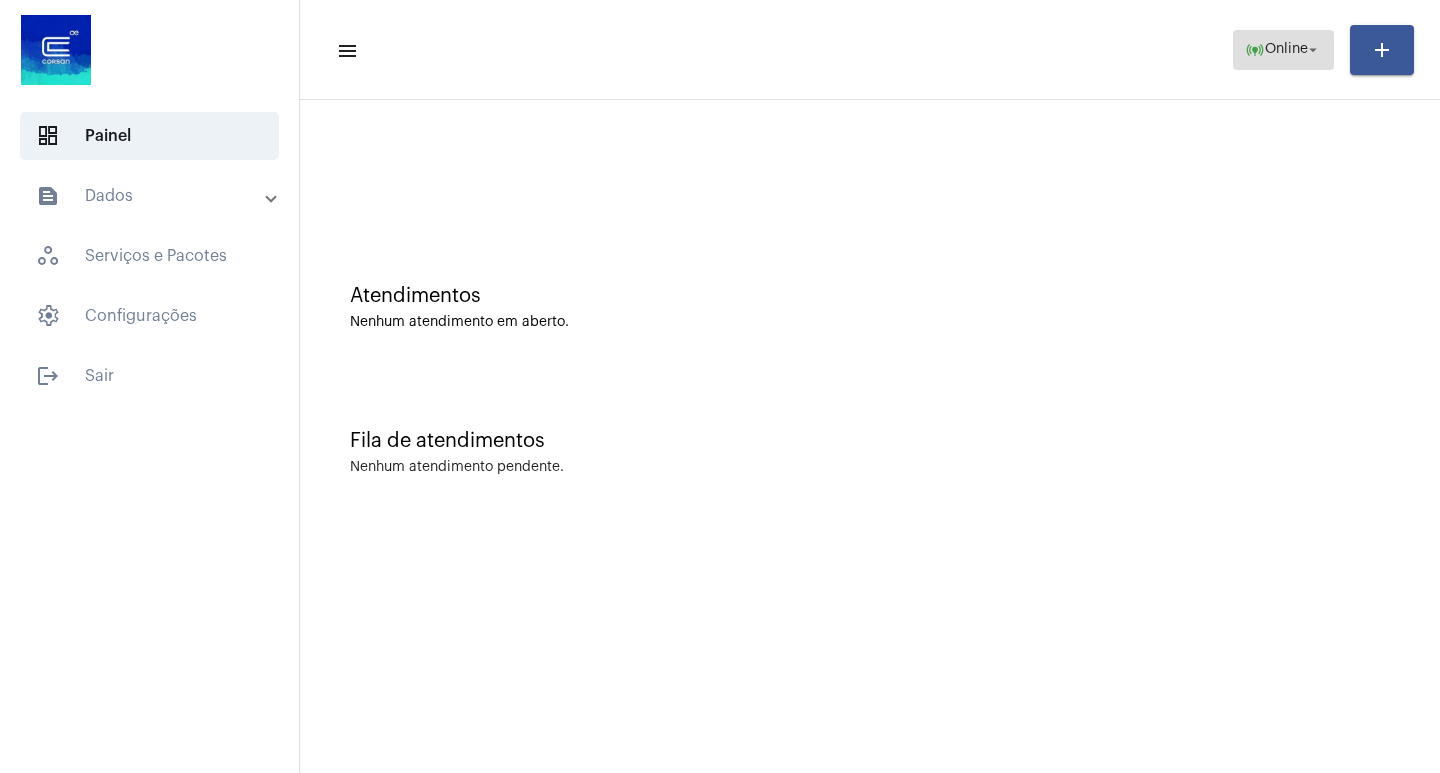 click on "online_prediction Online arrow_drop_down" 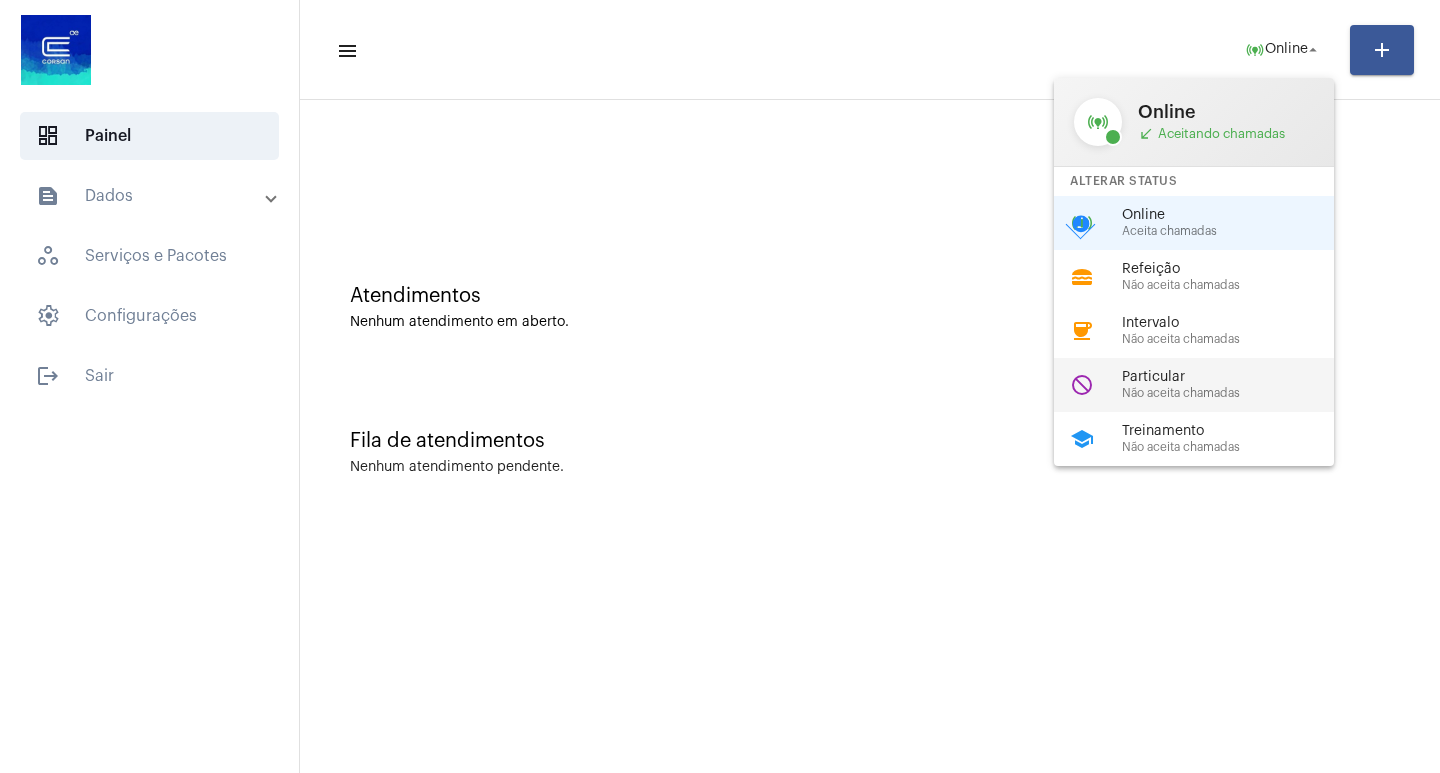 click on "Não aceita chamadas" at bounding box center (1236, 393) 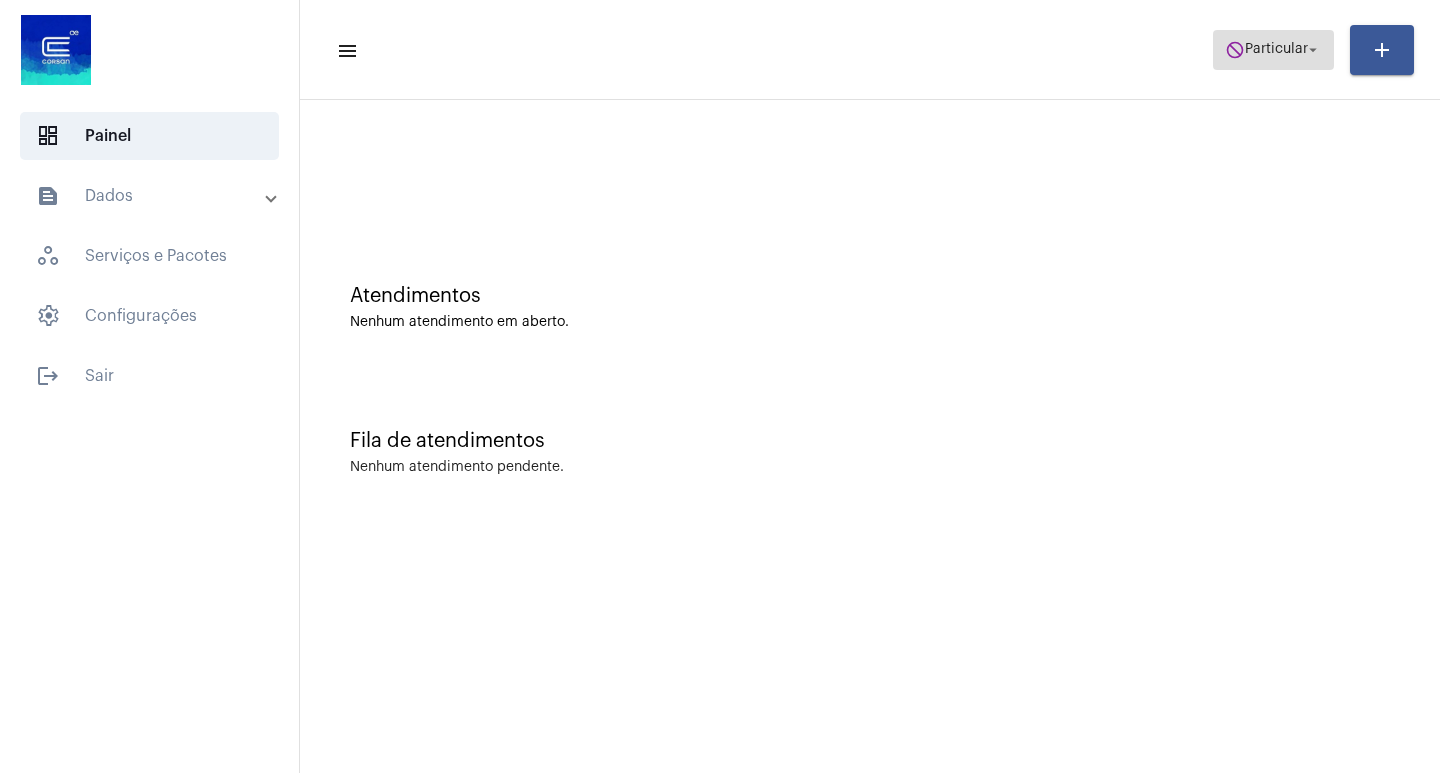 click on "do_not_disturb Particular arrow_drop_down" 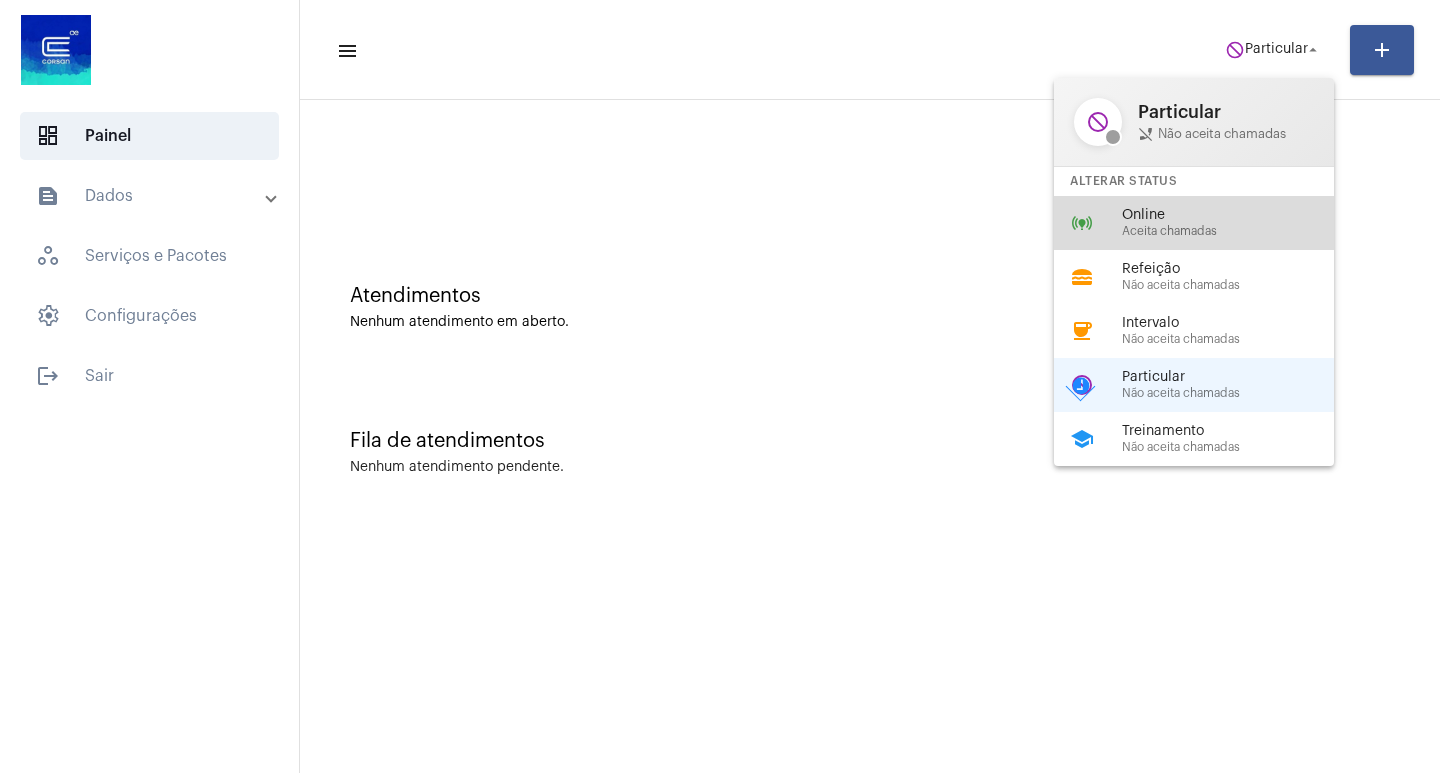 click on "Online" at bounding box center (1236, 215) 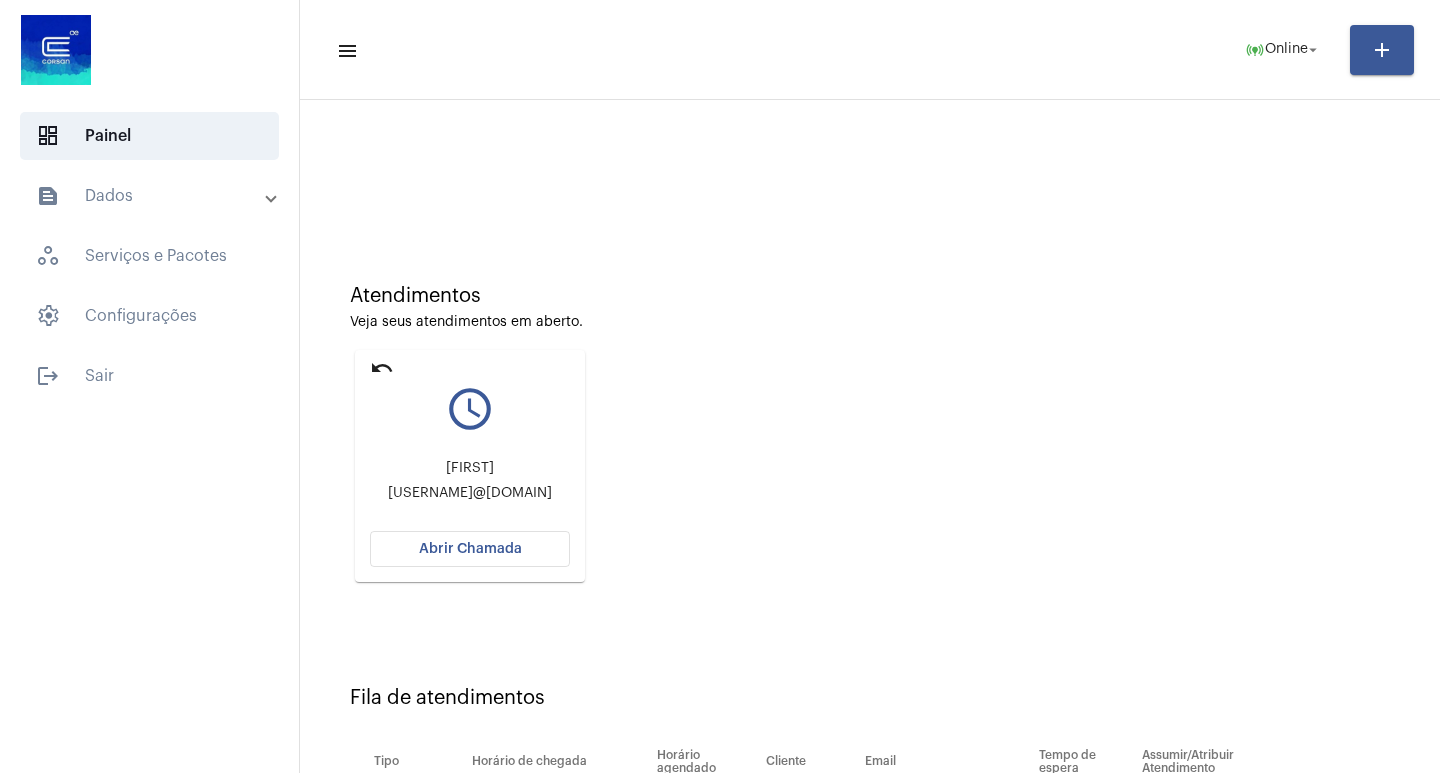 click on "Abrir Chamada" 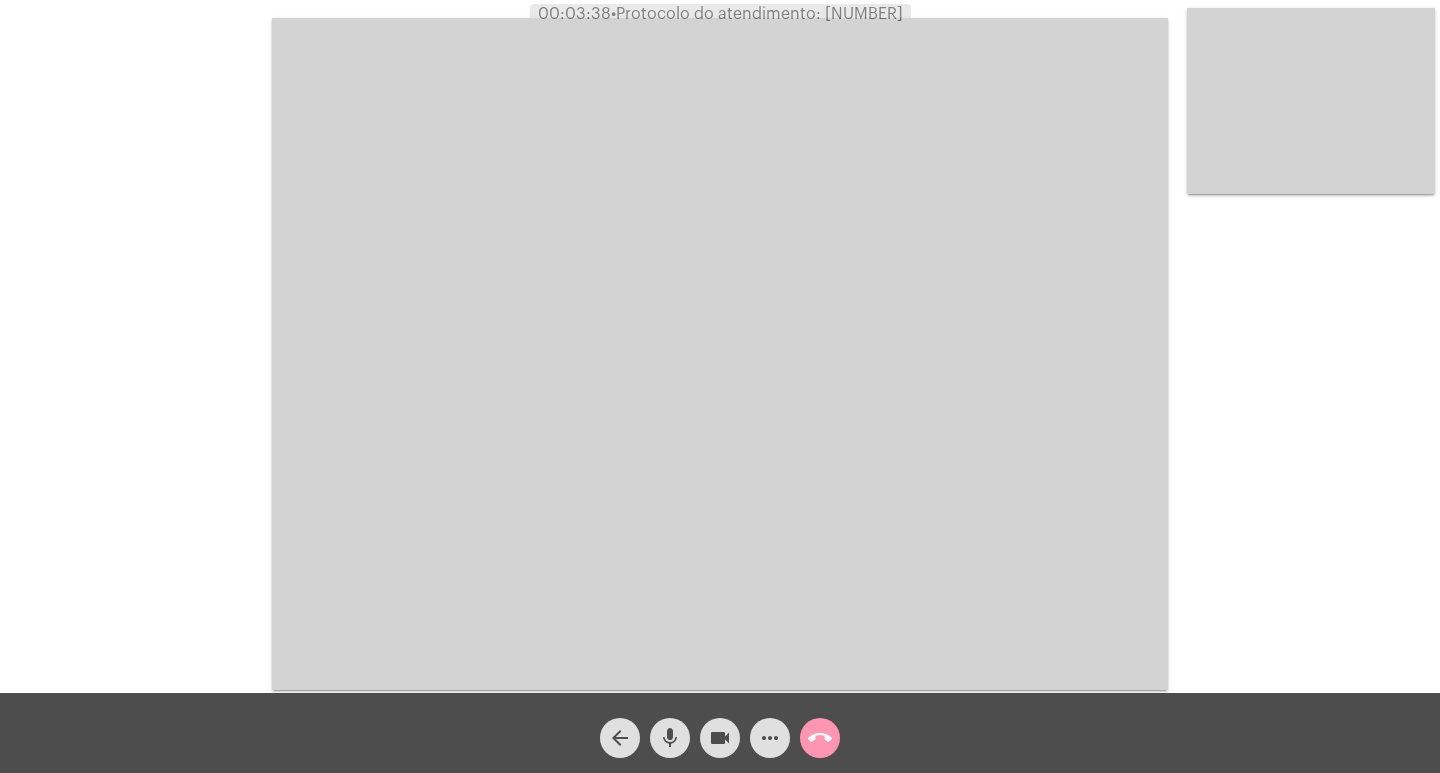 click on "mic" 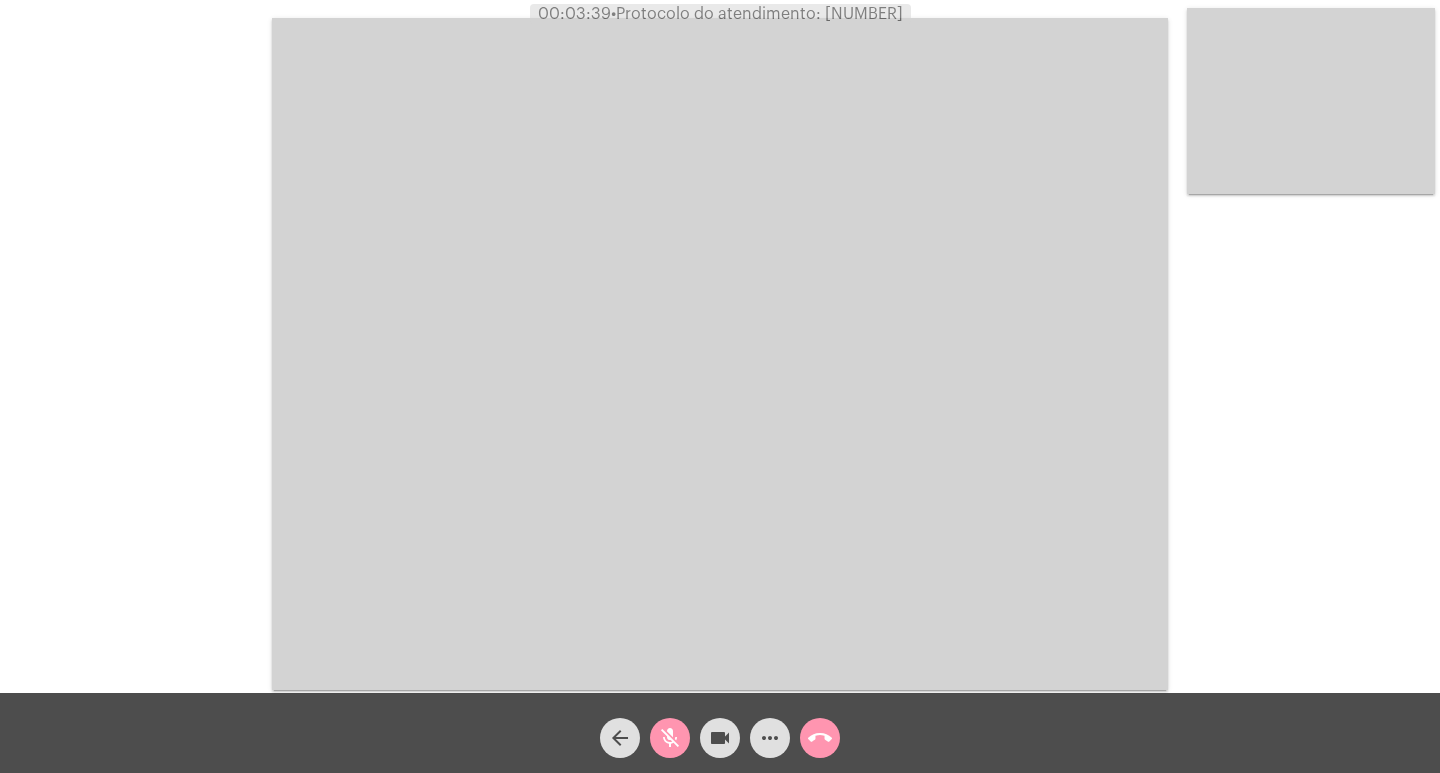 click on "videocam" 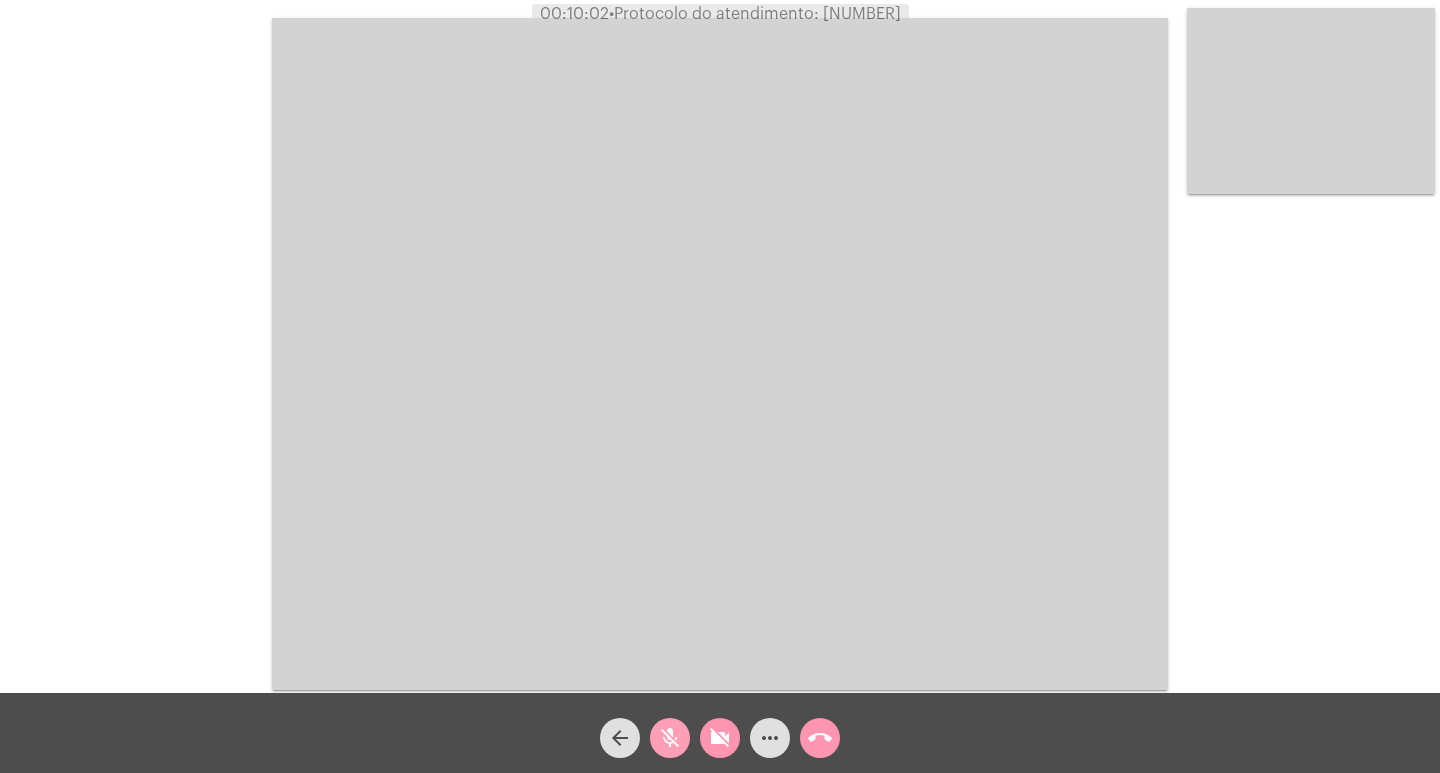 click on "mic_off" 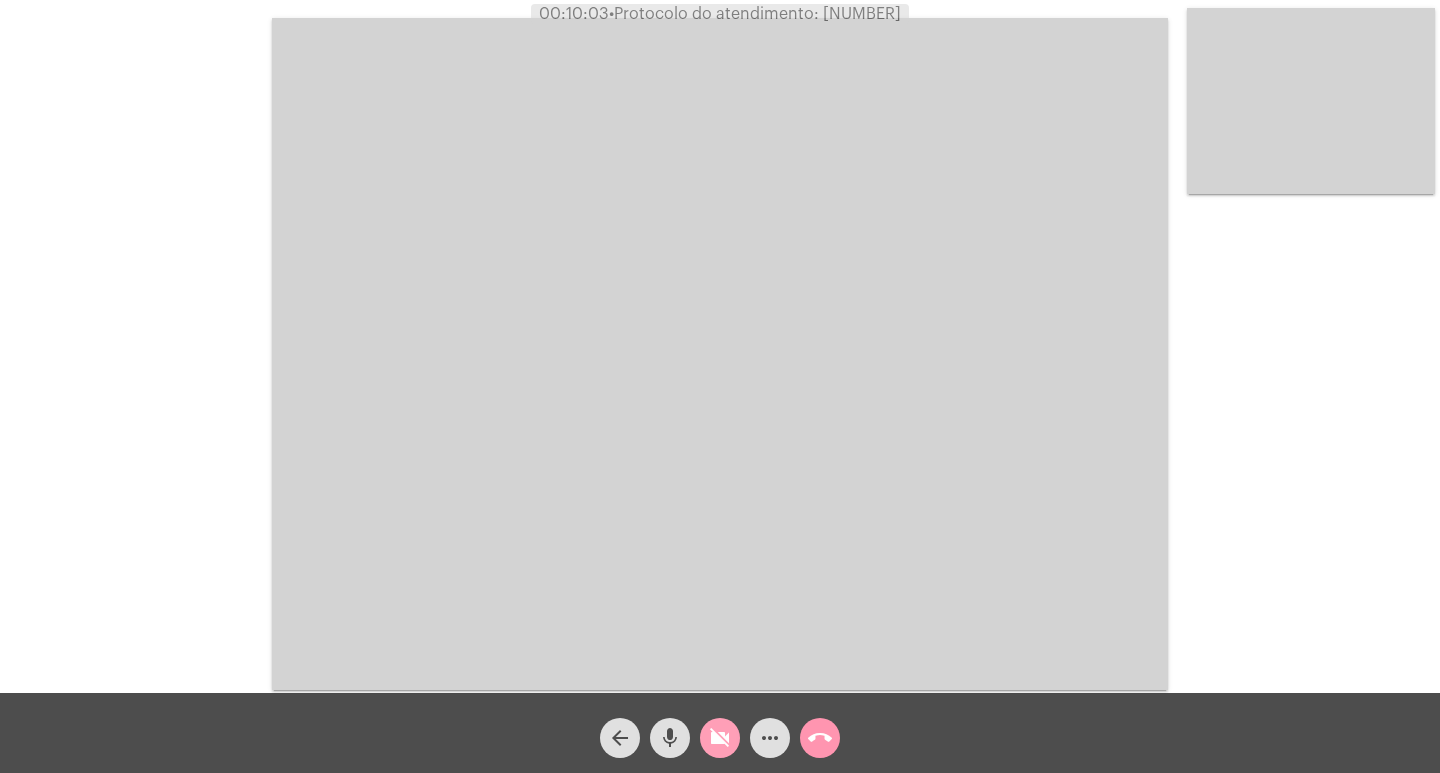 click on "videocam_off" 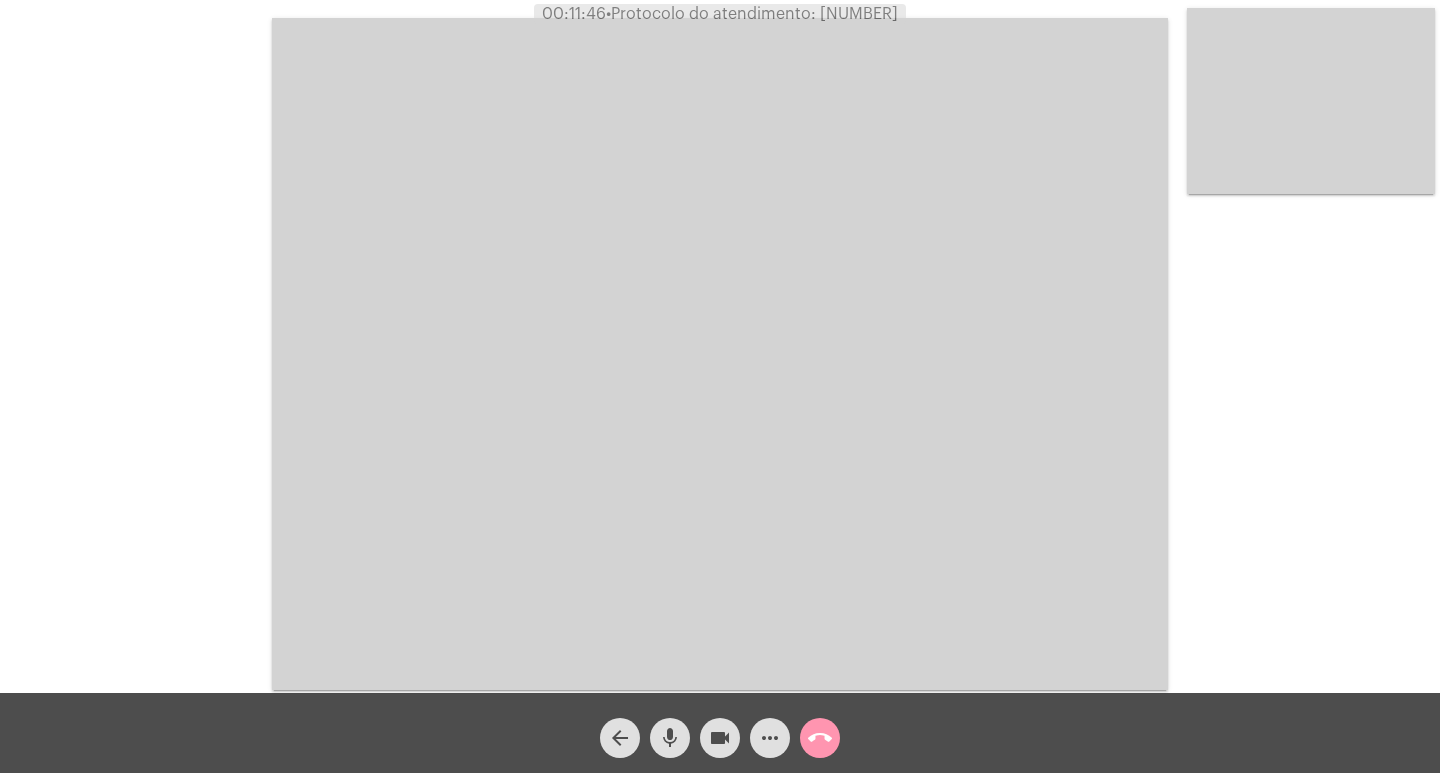 click on "Acessando Câmera e Microfone..." 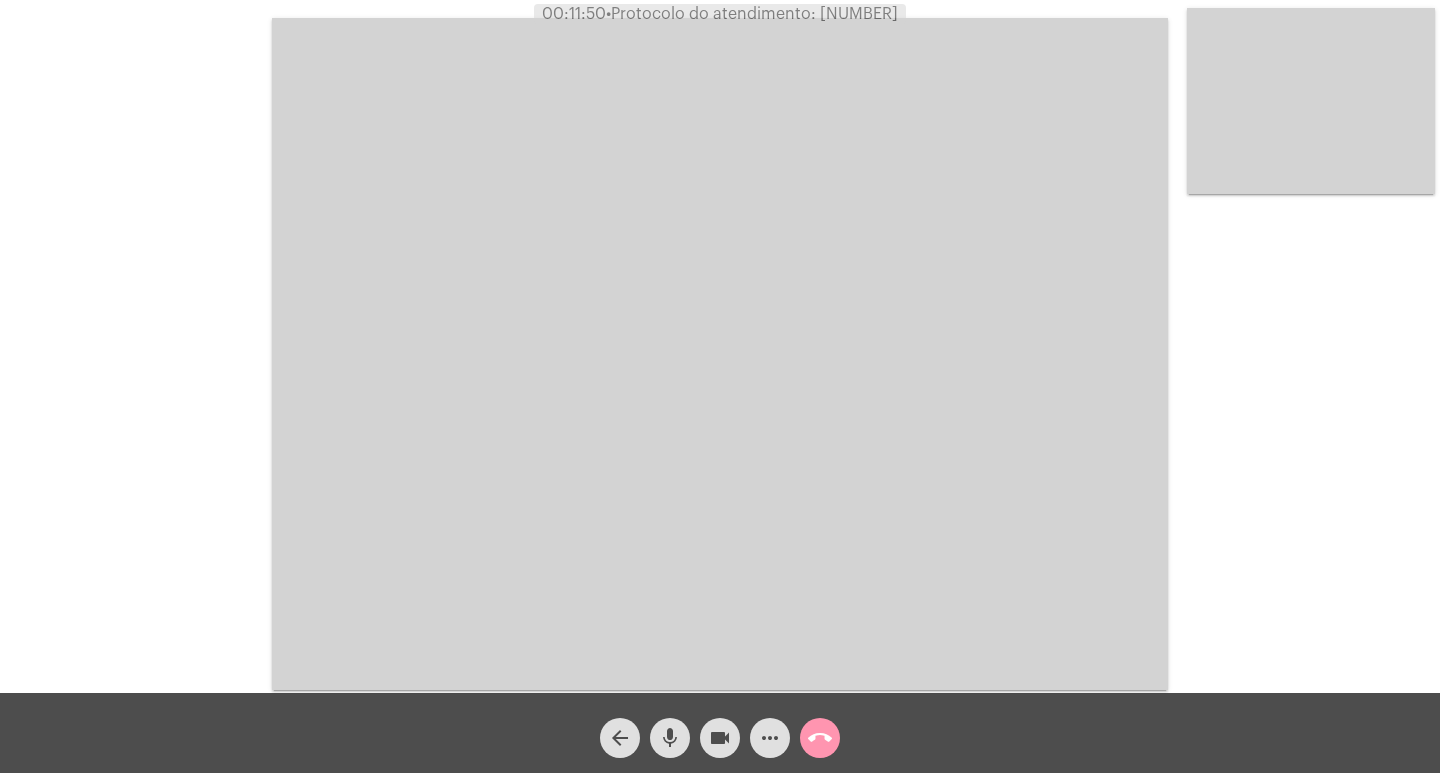 click at bounding box center (1311, 101) 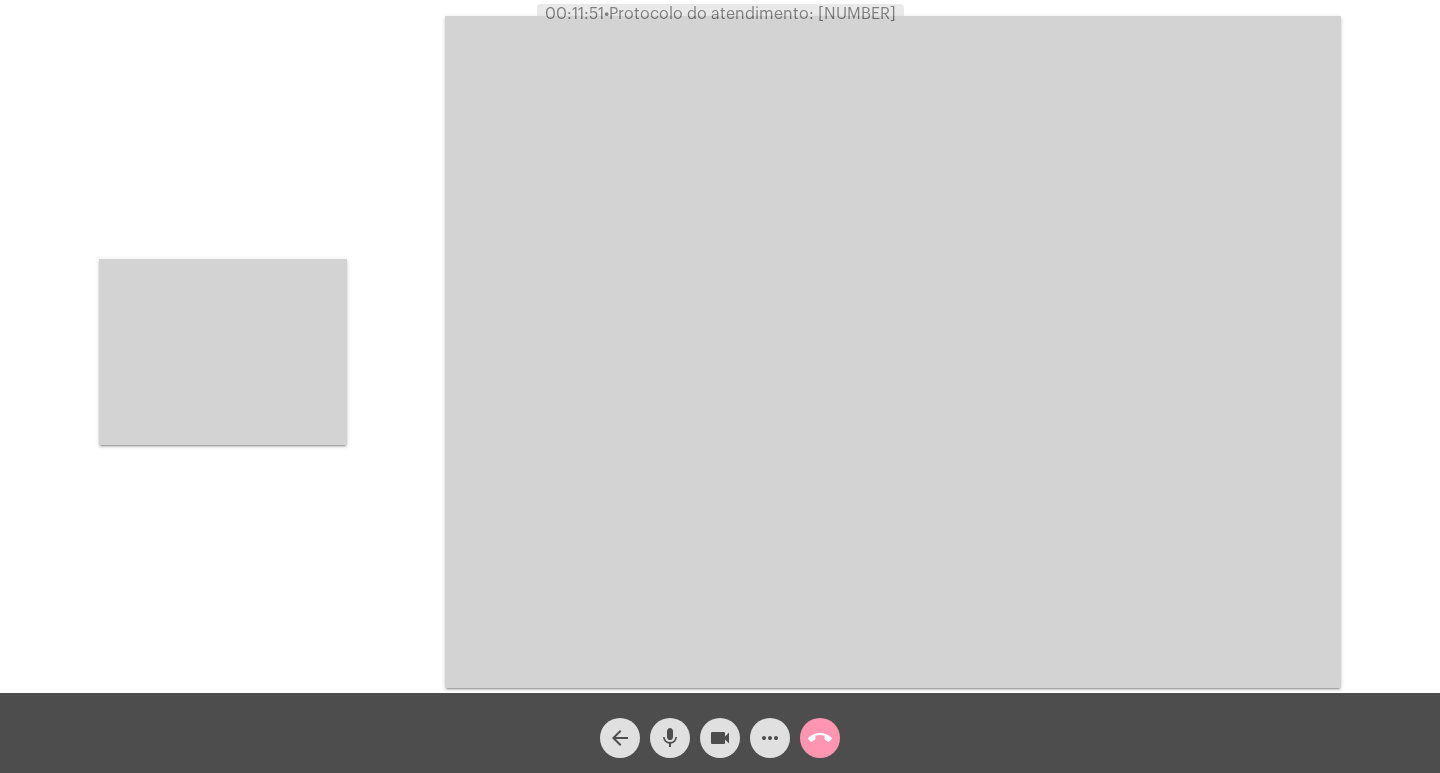 click at bounding box center [223, 352] 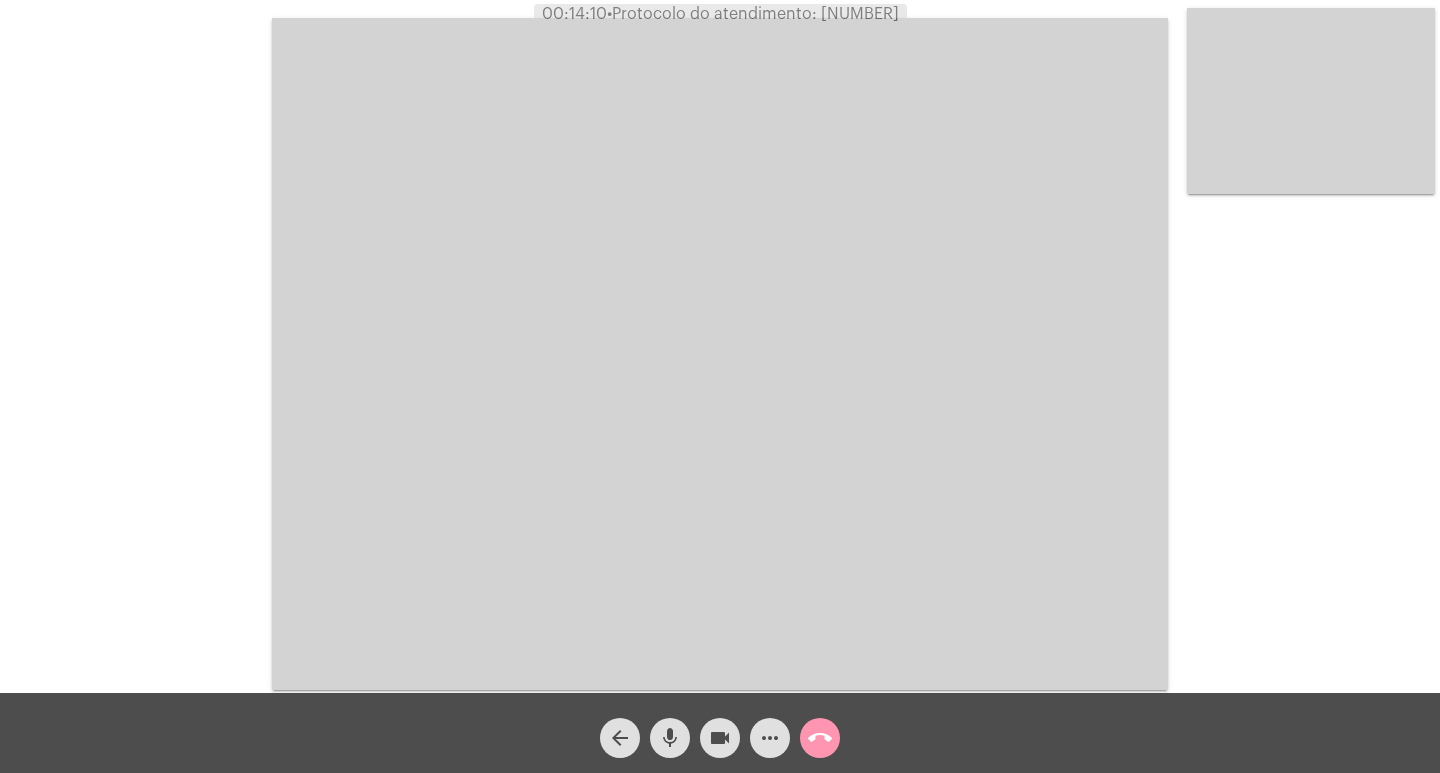 click at bounding box center (720, 354) 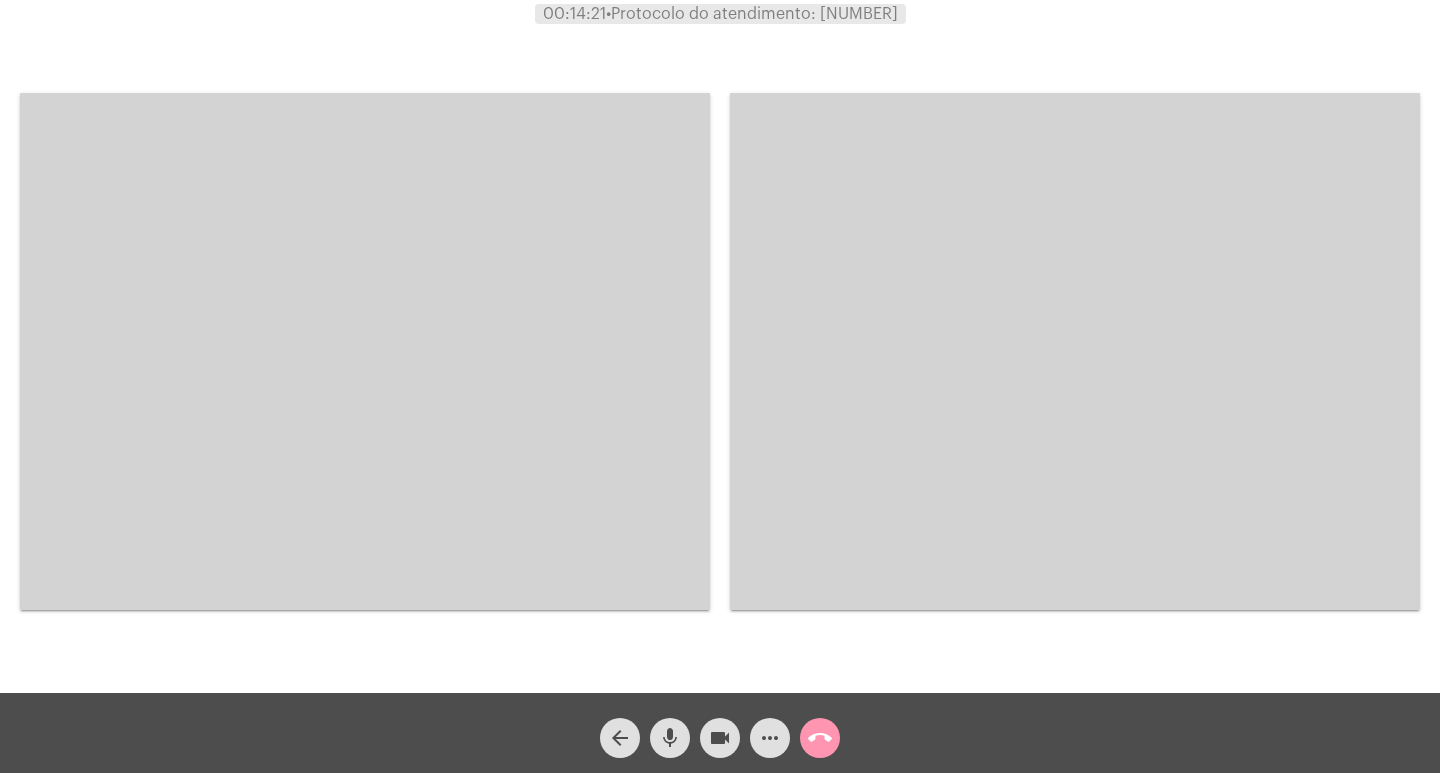 click at bounding box center [365, 351] 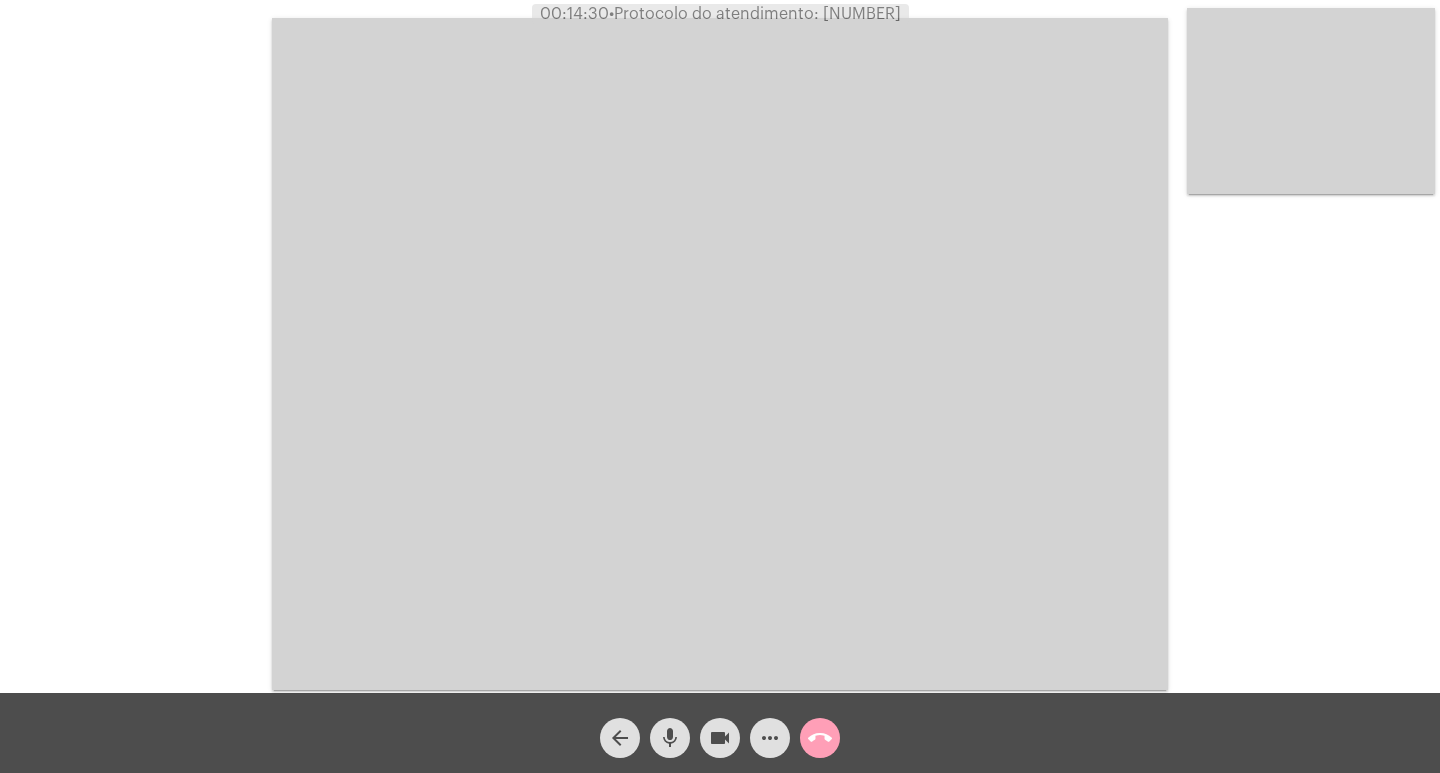 click on "call_end" 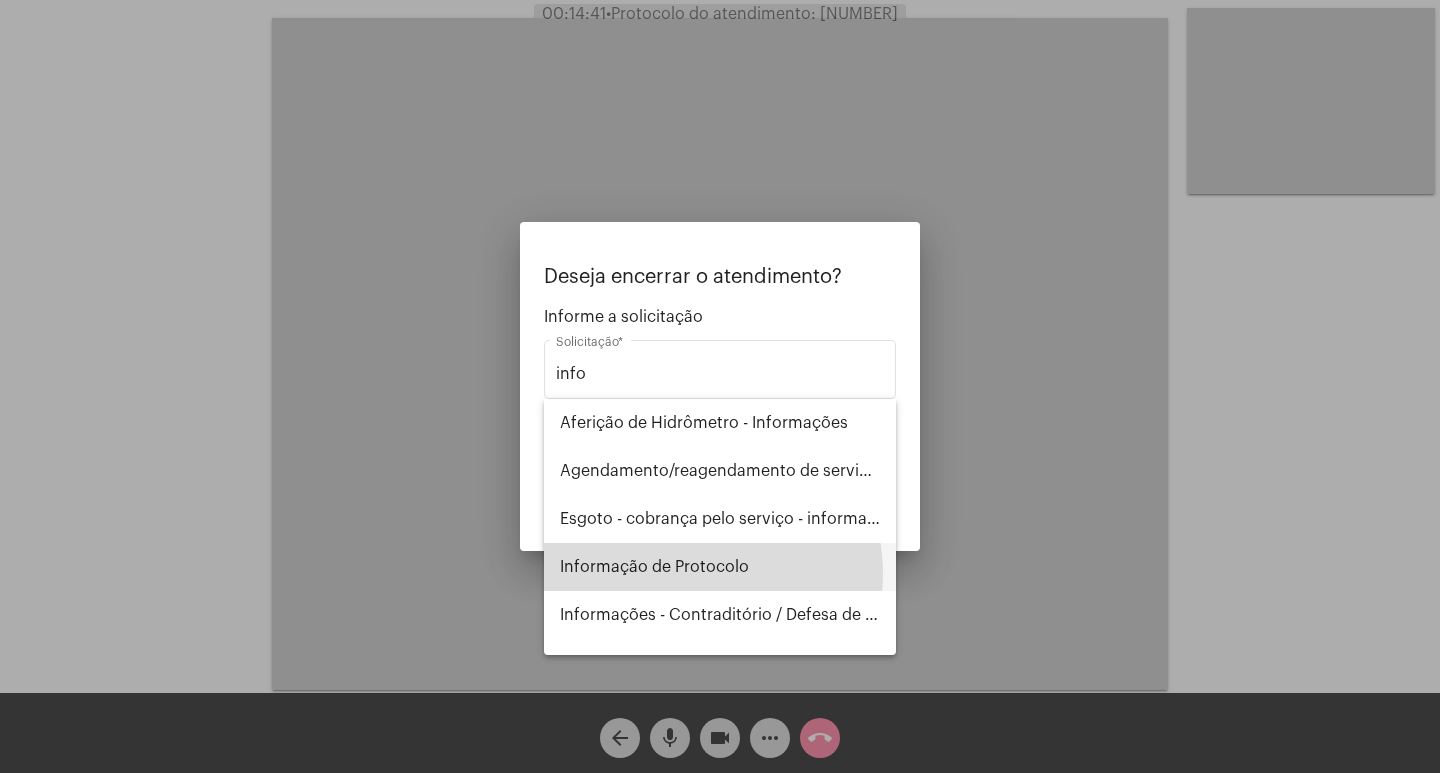 click on "Informação de Protocolo" at bounding box center (720, 567) 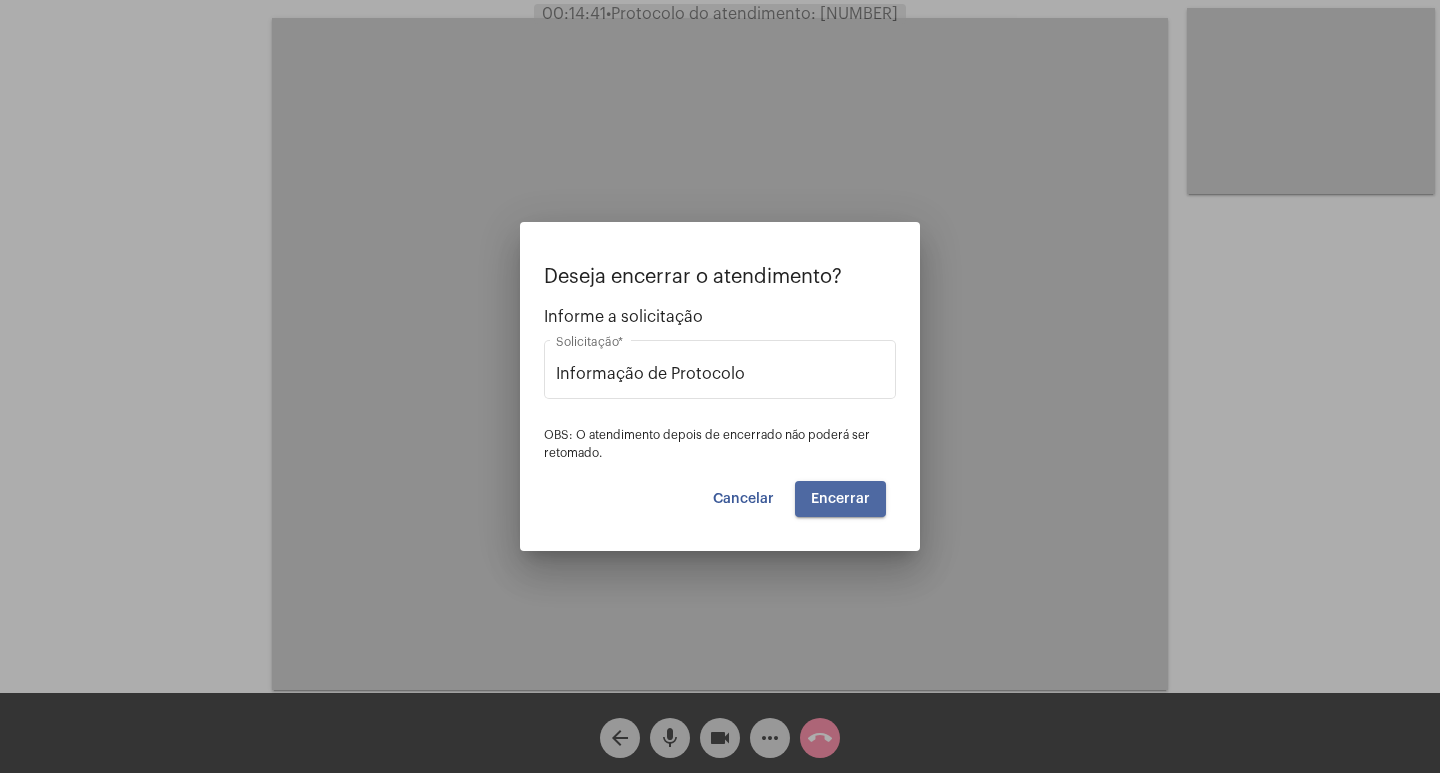 click on "Encerrar" at bounding box center [840, 499] 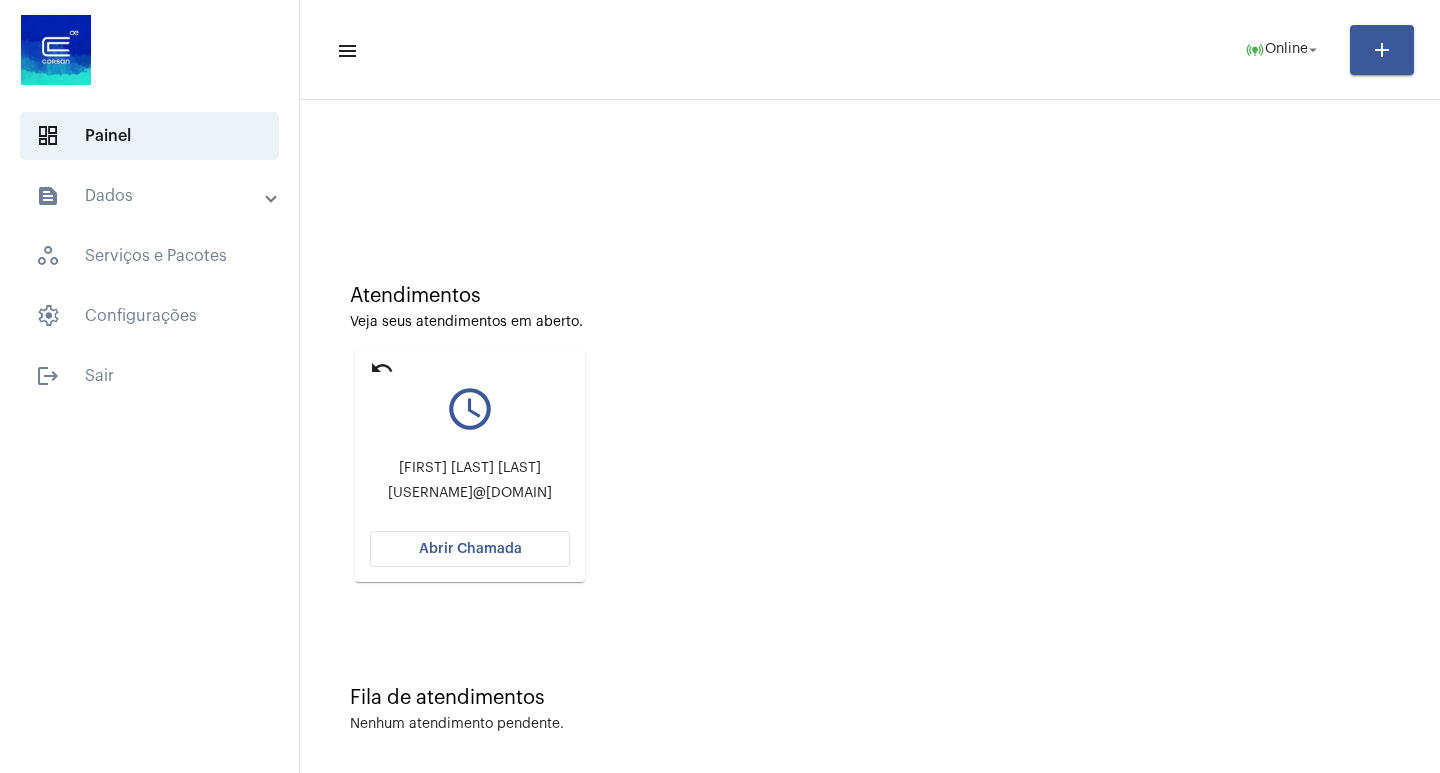 click on "undo query_builder [FIRST] [LAST] [LAST] [USERNAME]@[DOMAIN] Abrir Chamada" 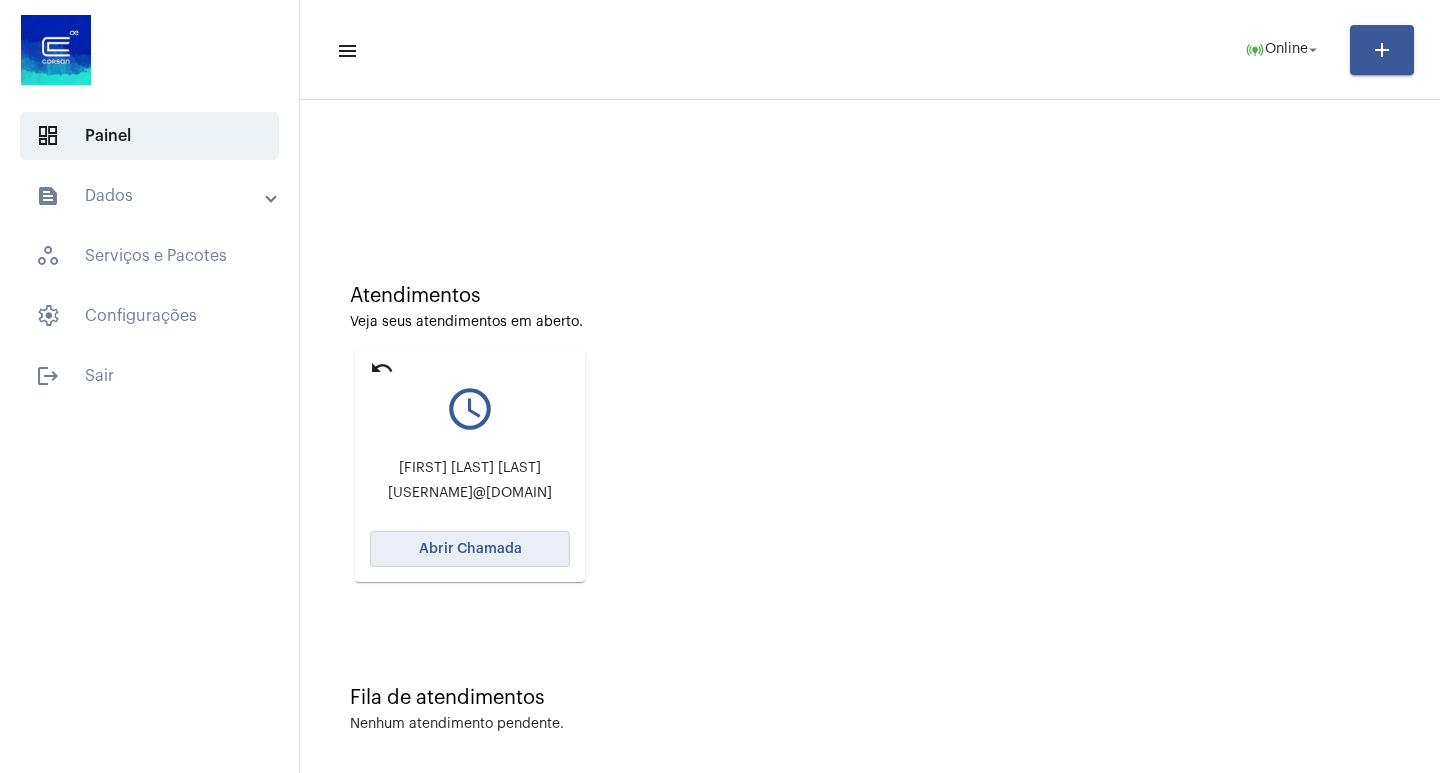 click on "Abrir Chamada" 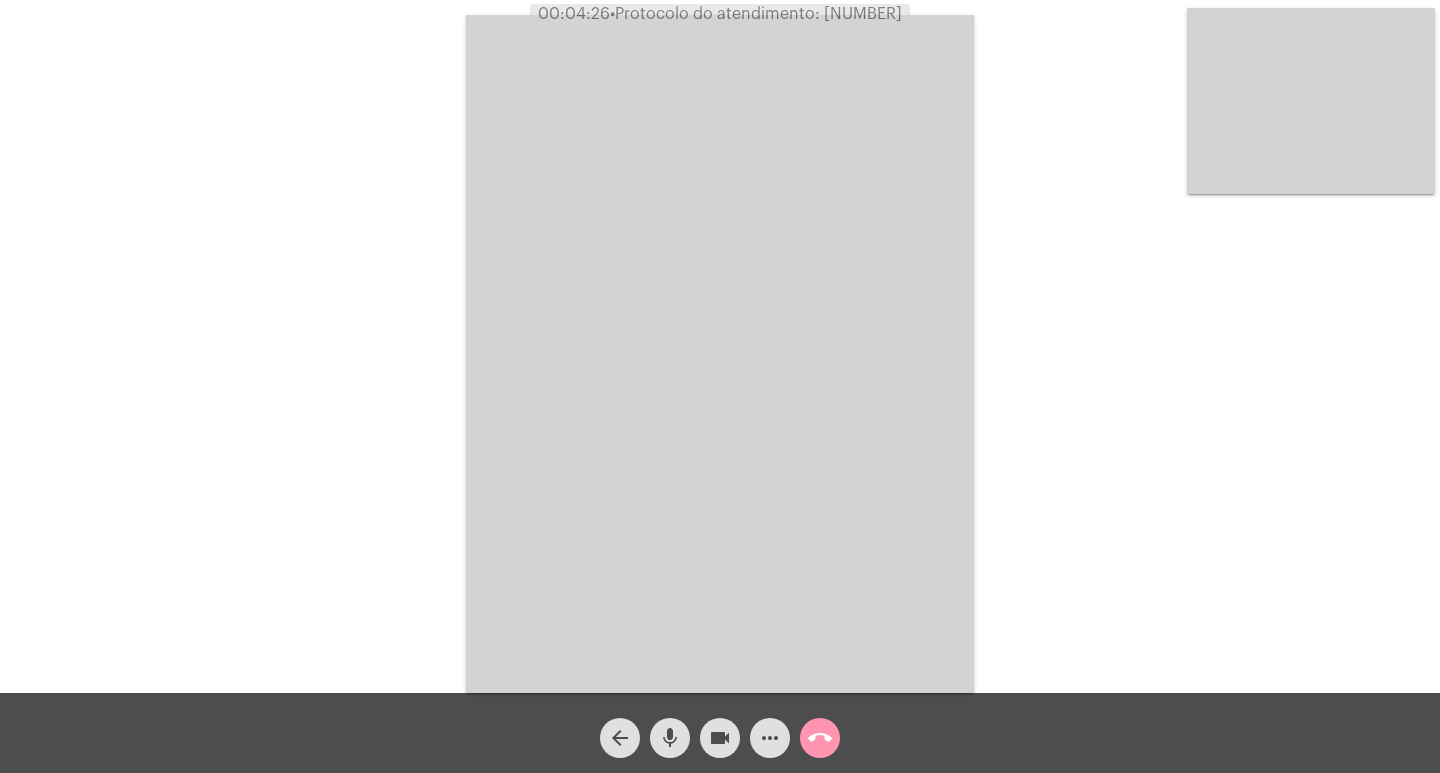click on "mic" 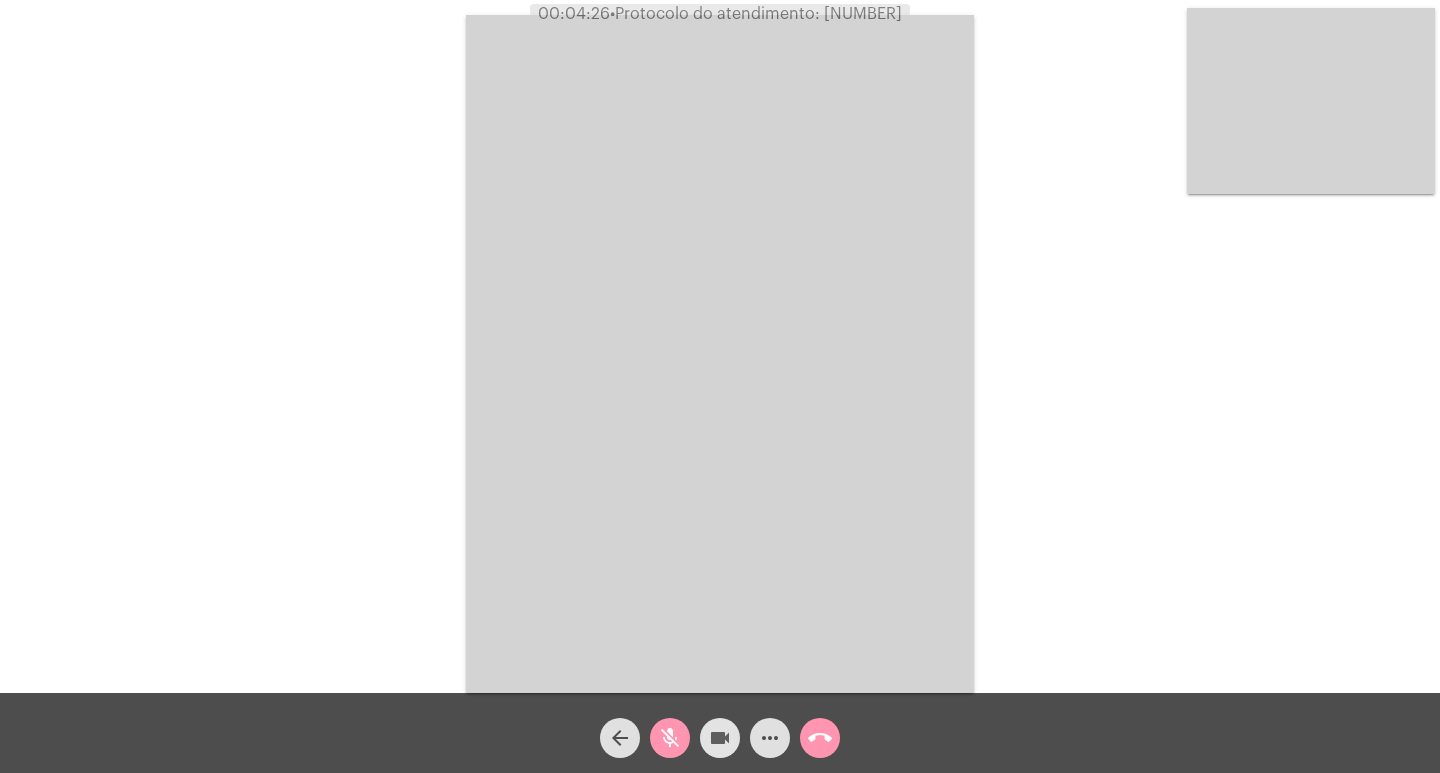 click on "videocam" 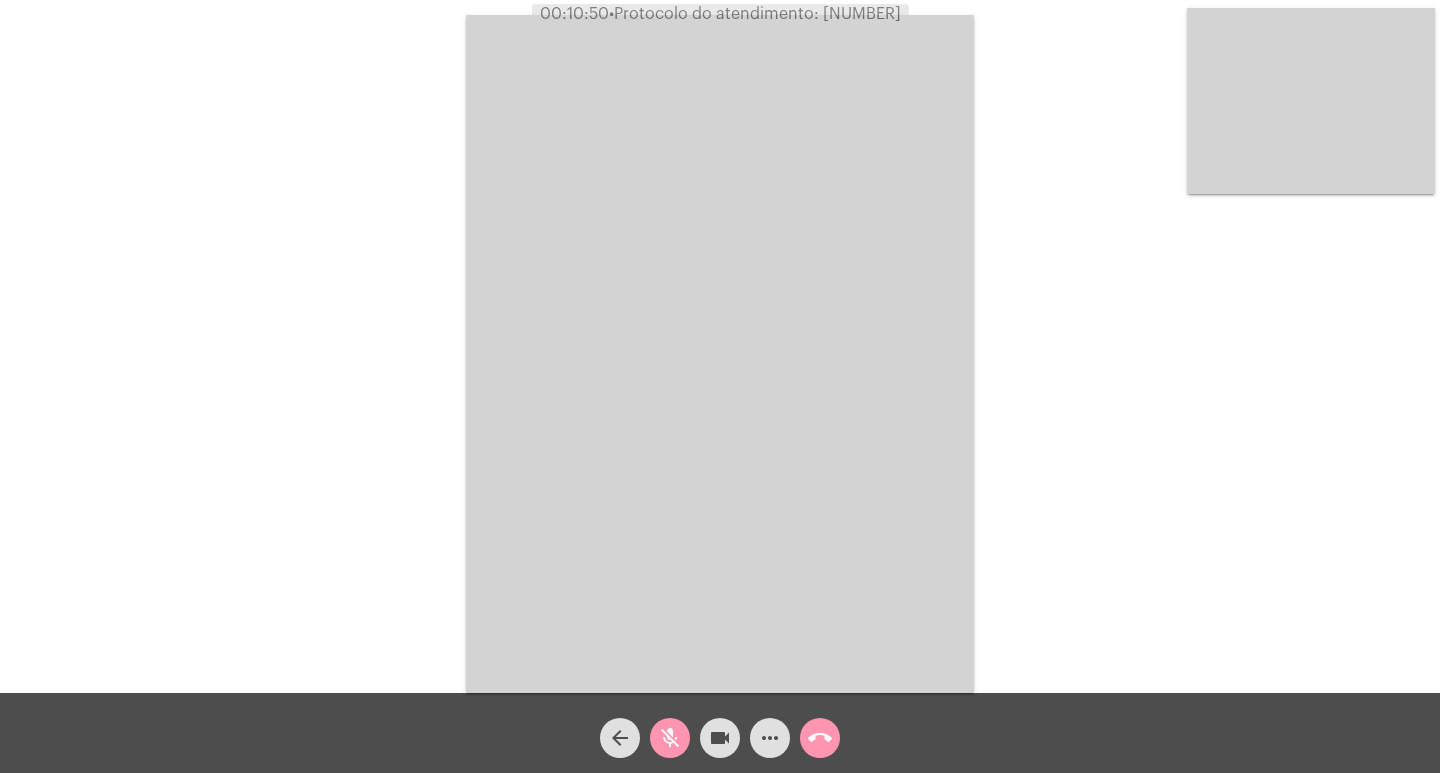 click on "mic_off" 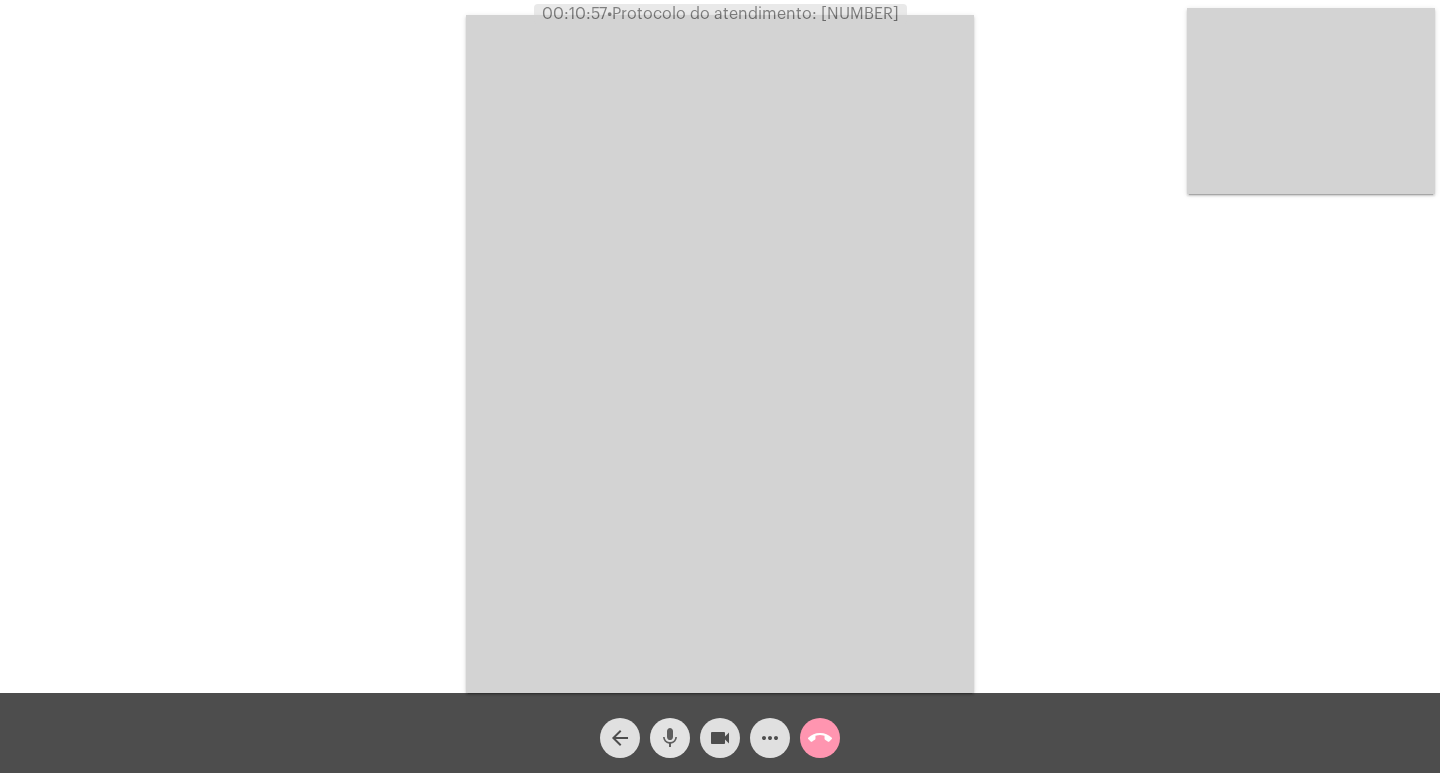 click on "mic" 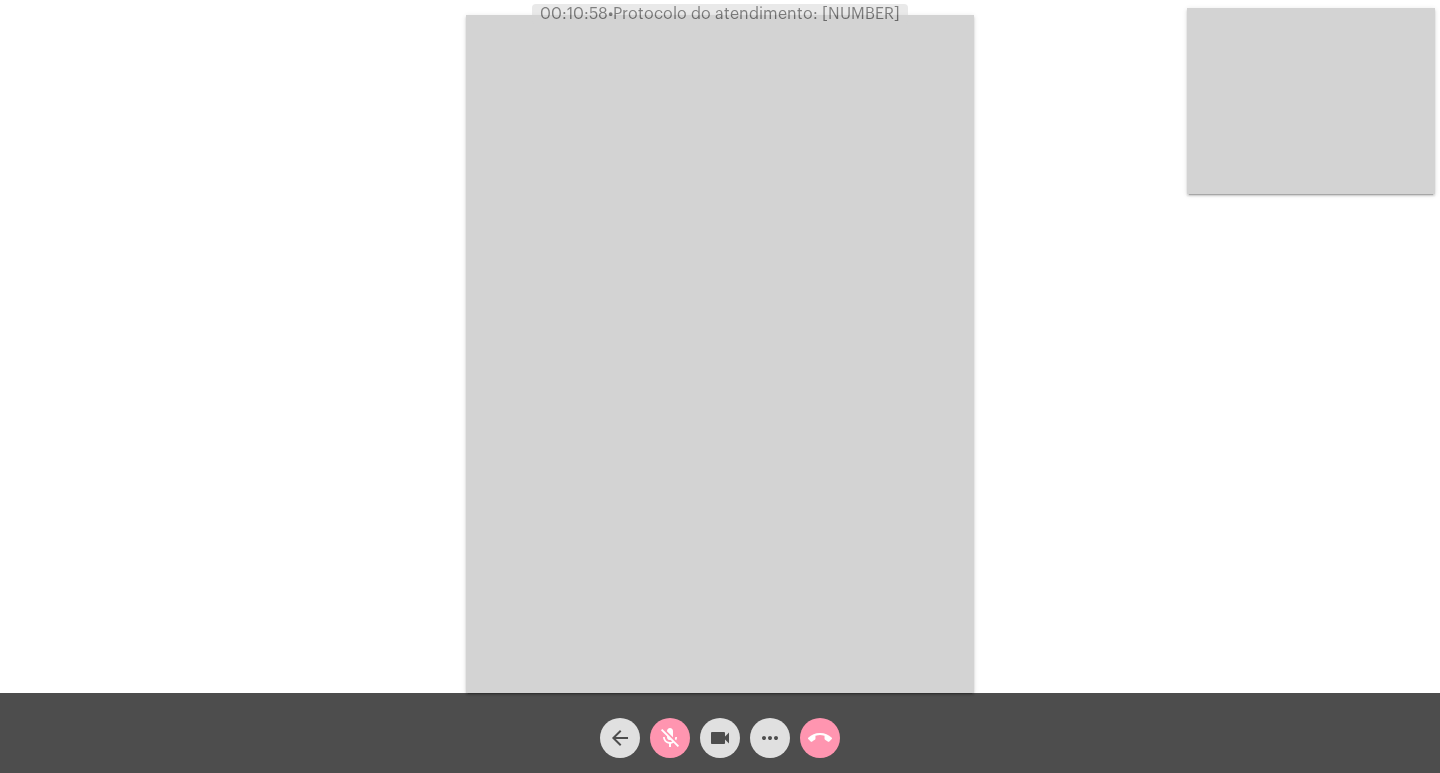 click on "videocam" 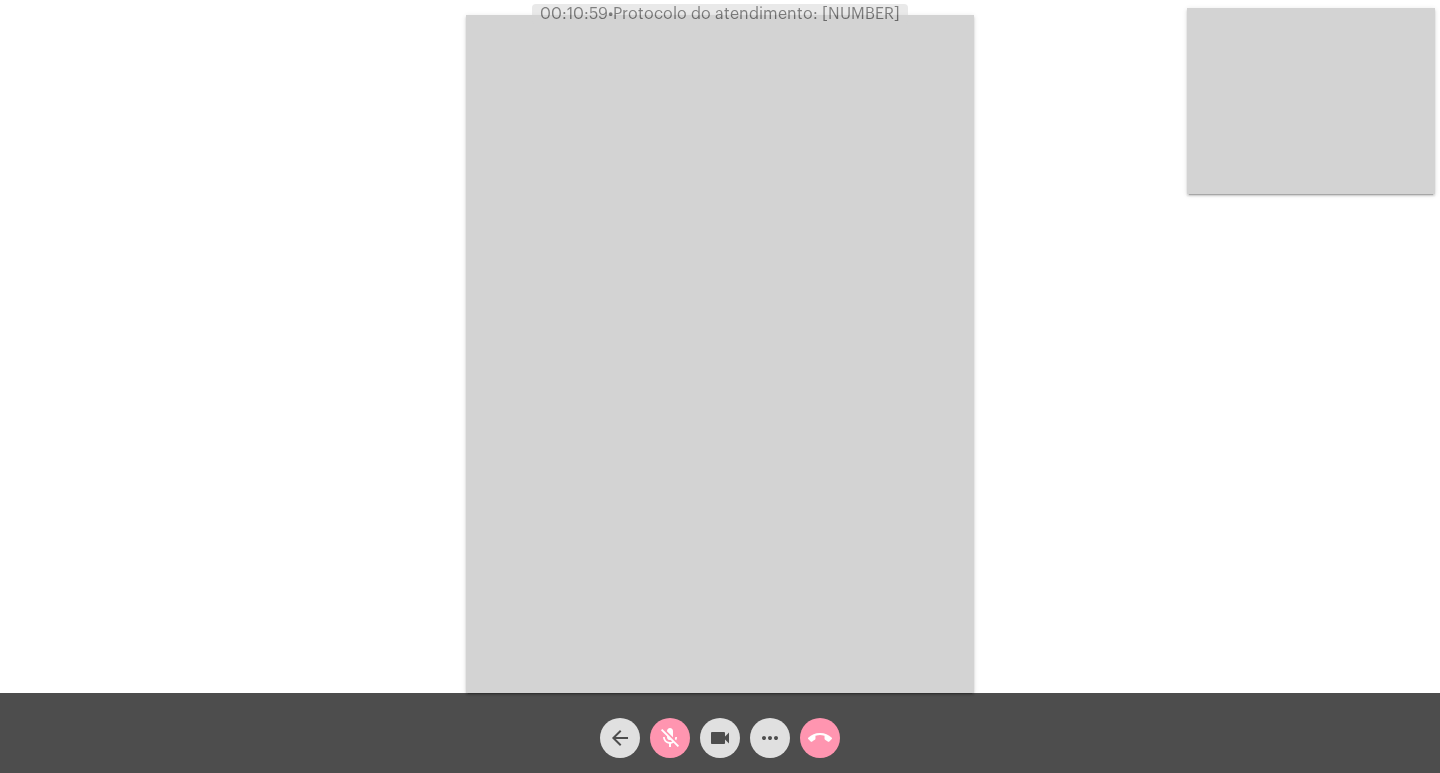 click on "videocam" 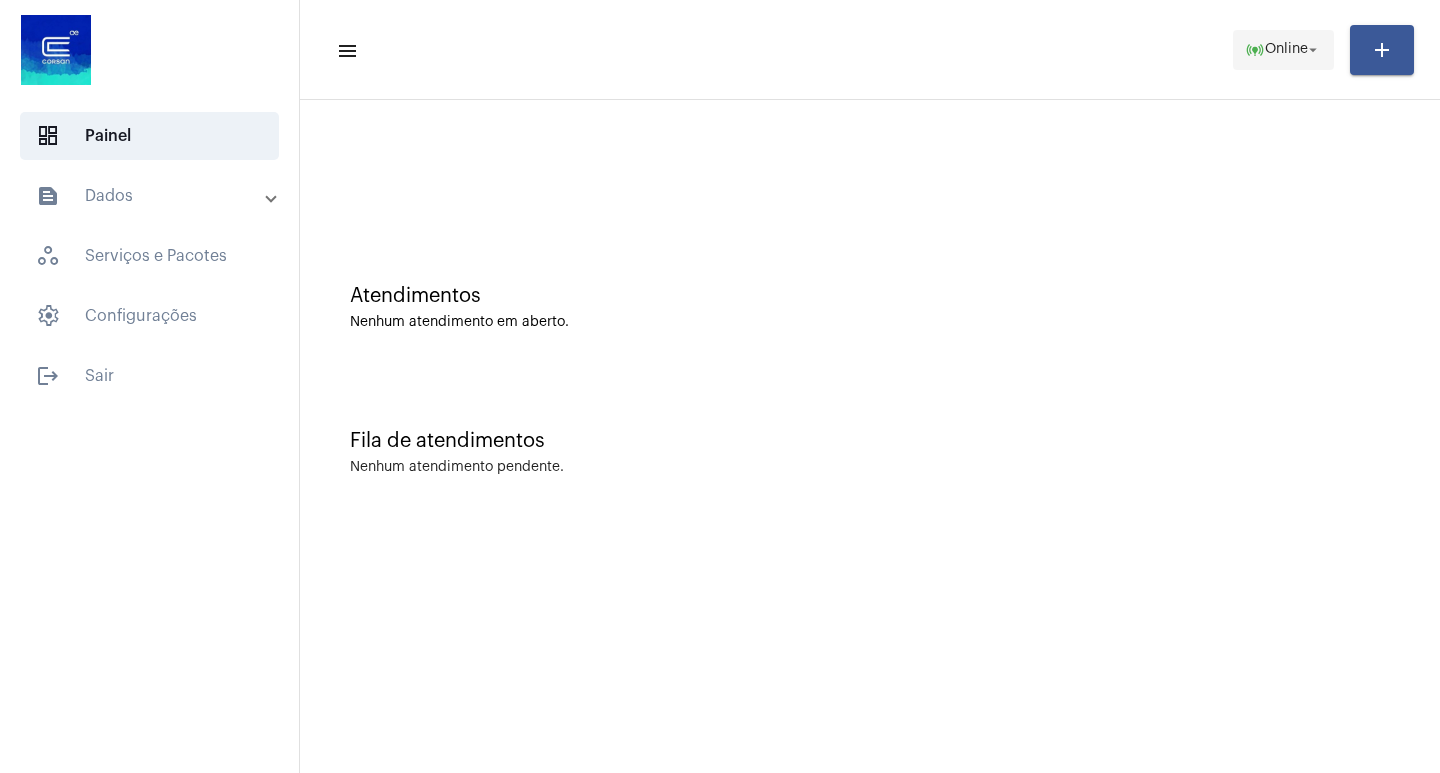 click on "online_prediction Online arrow_drop_down" 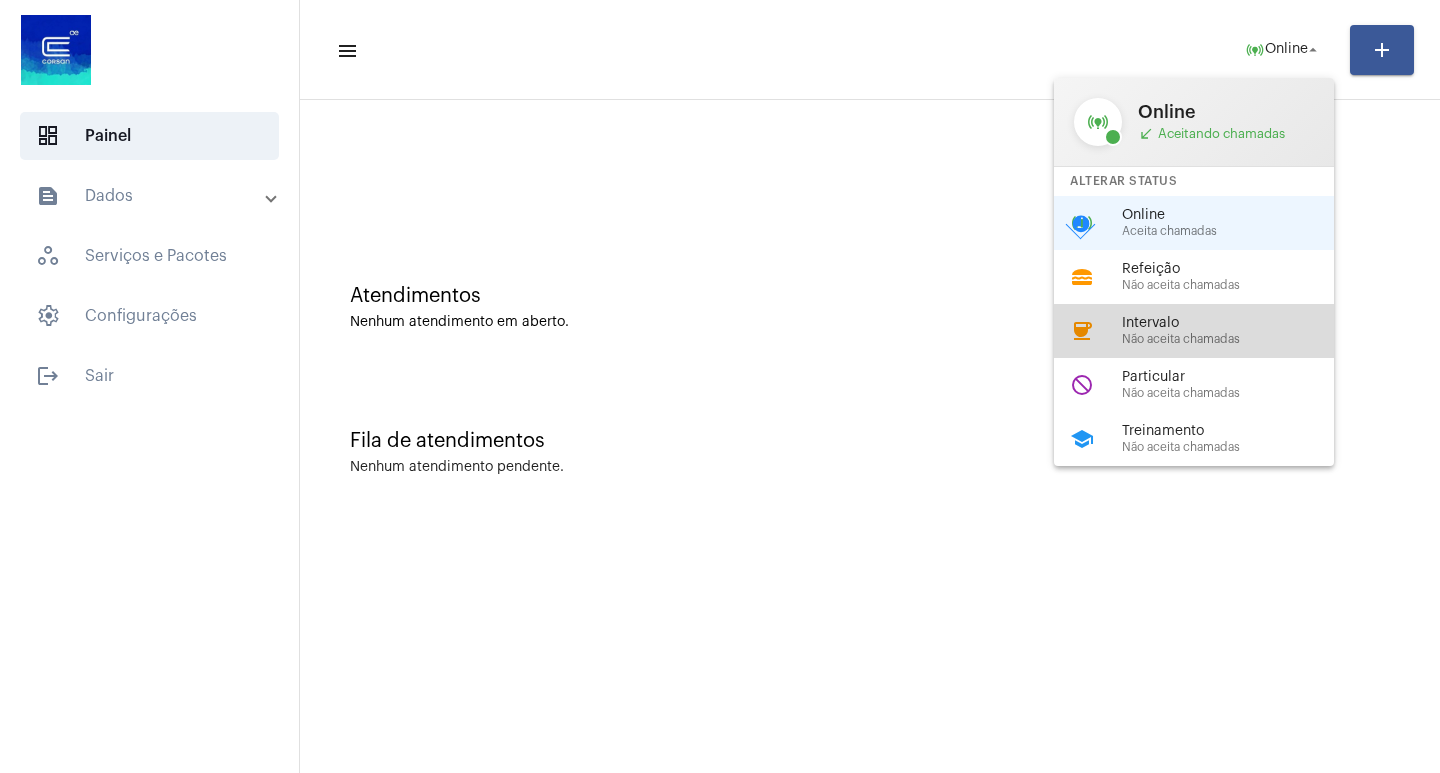 click on "Não aceita chamadas" at bounding box center [1236, 339] 